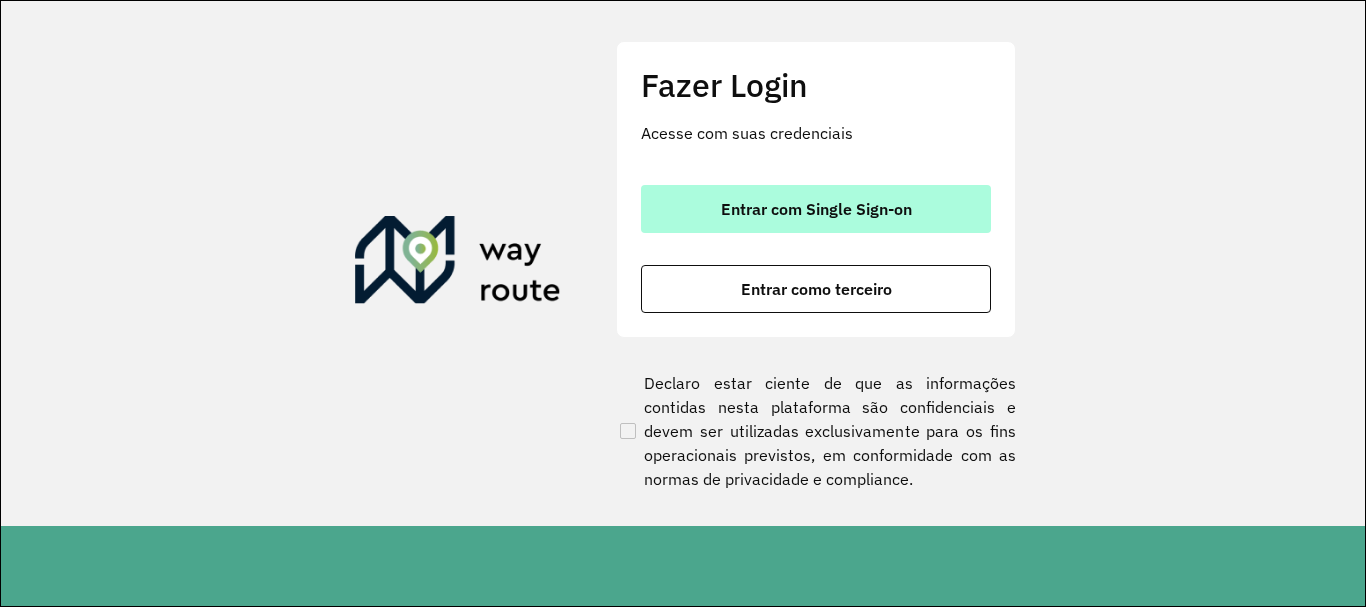 scroll, scrollTop: 0, scrollLeft: 0, axis: both 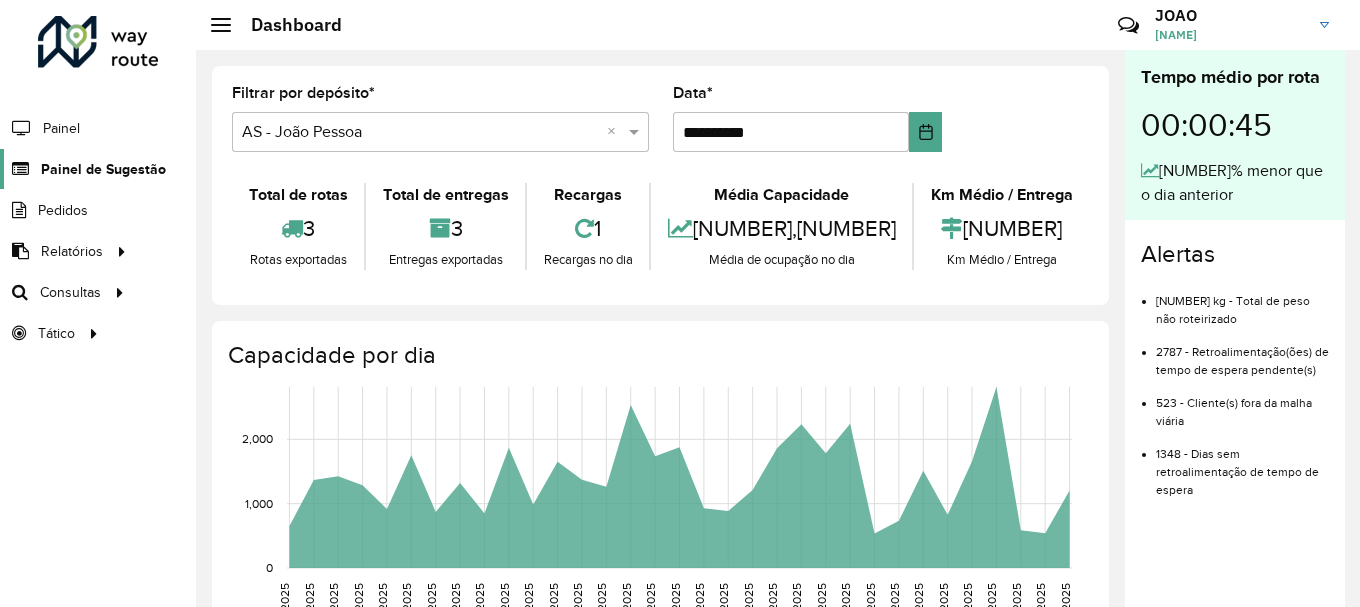 click on "Painel de Sugestão" 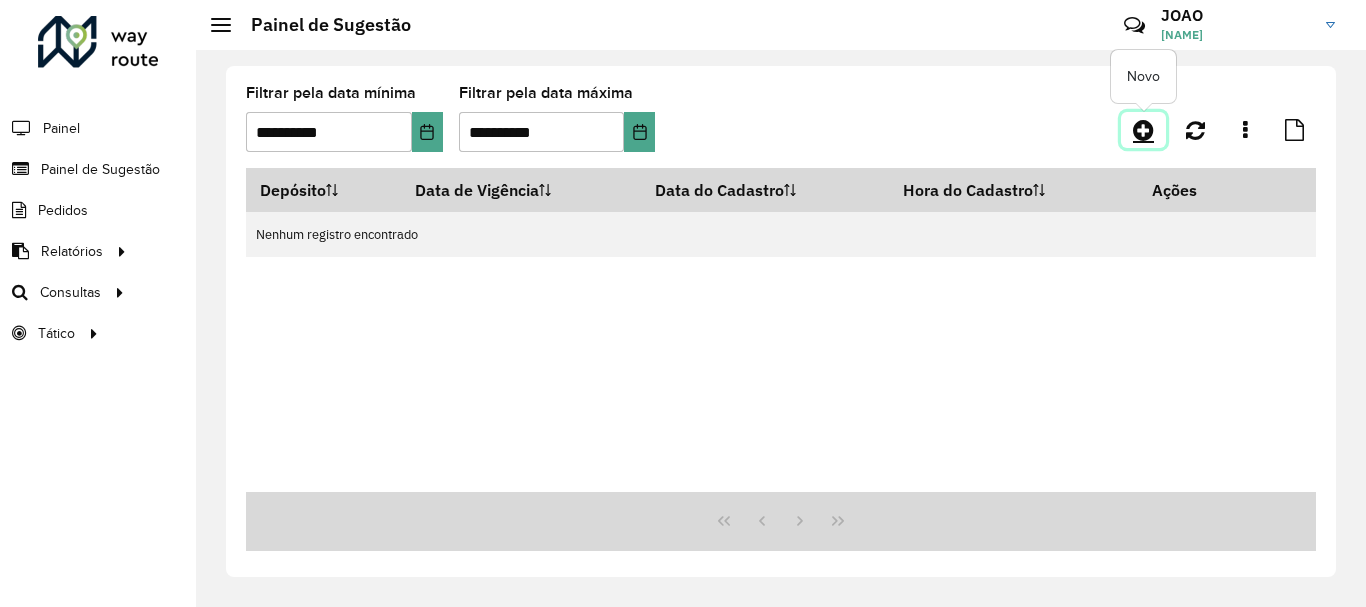 click 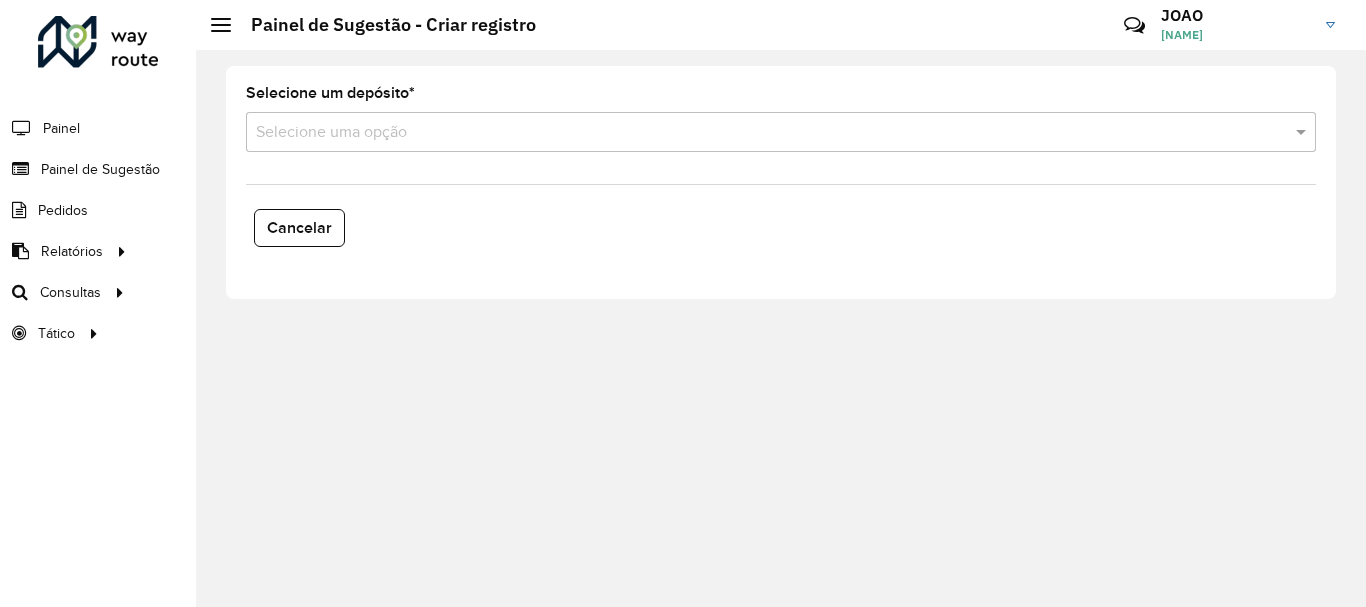click at bounding box center [761, 133] 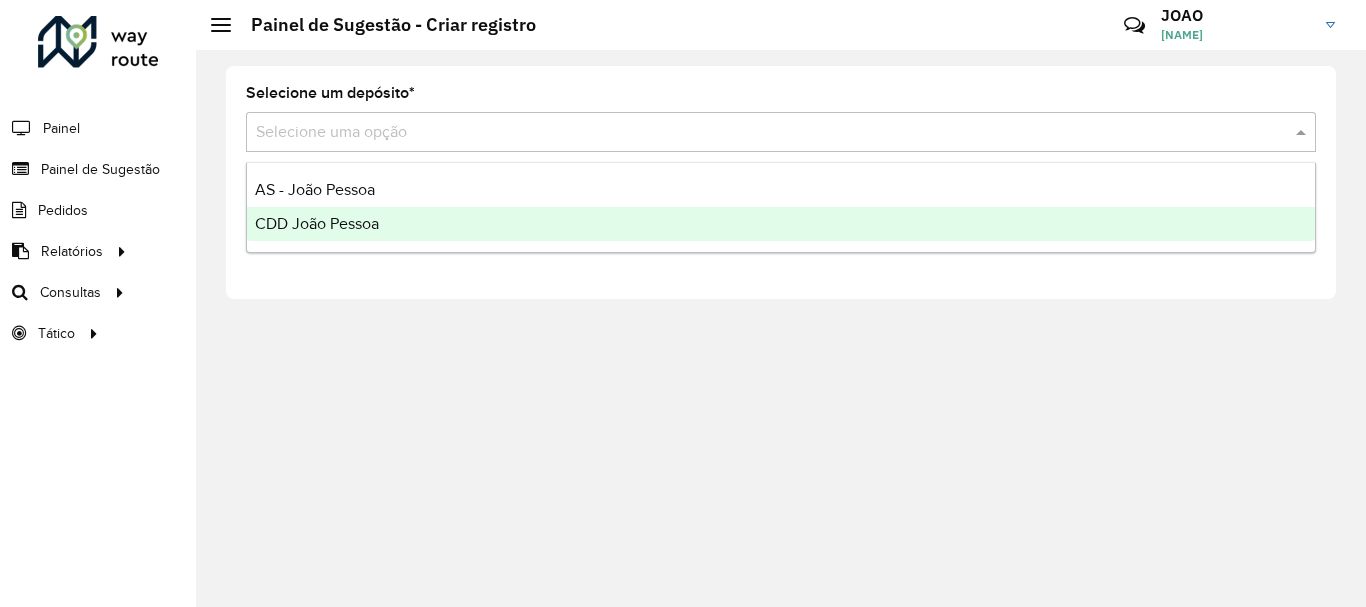click on "CDD João Pessoa" at bounding box center [317, 223] 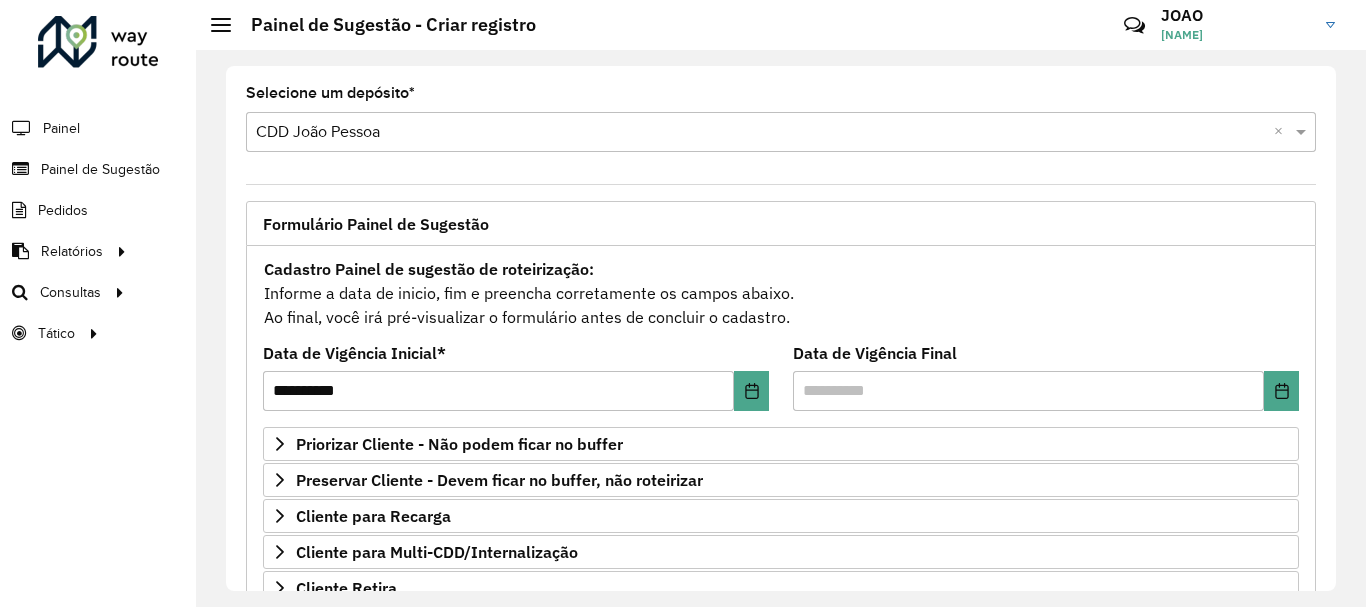 scroll, scrollTop: 300, scrollLeft: 0, axis: vertical 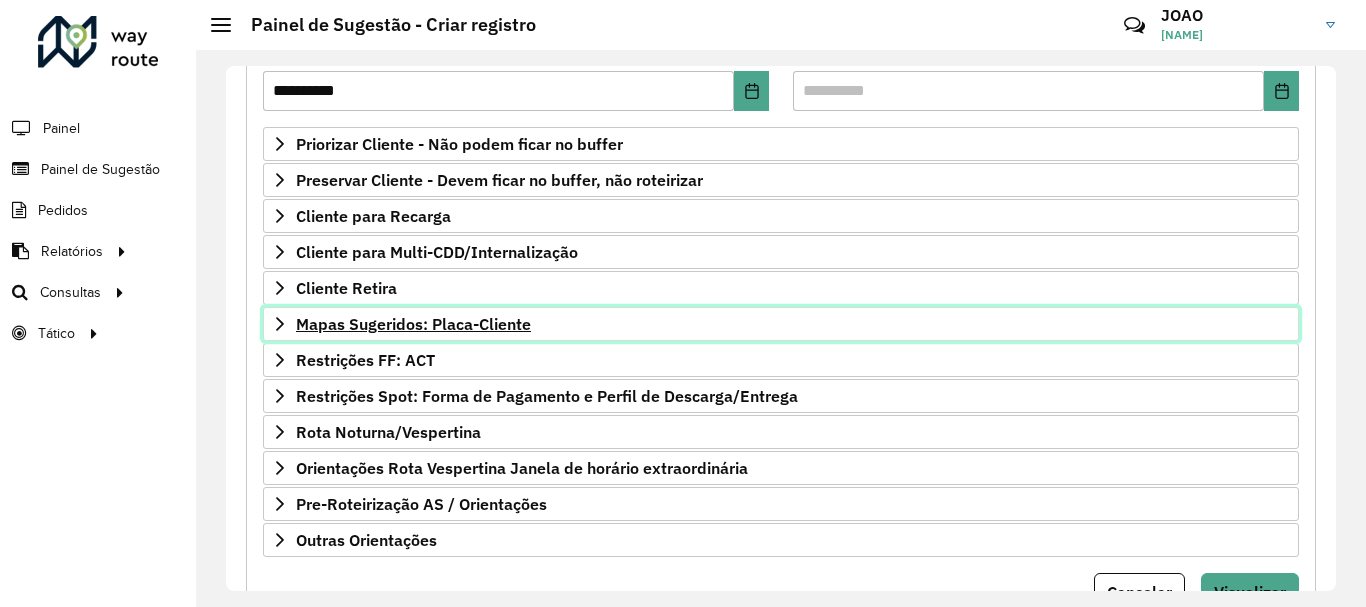 click on "Mapas Sugeridos: Placa-Cliente" at bounding box center (413, 324) 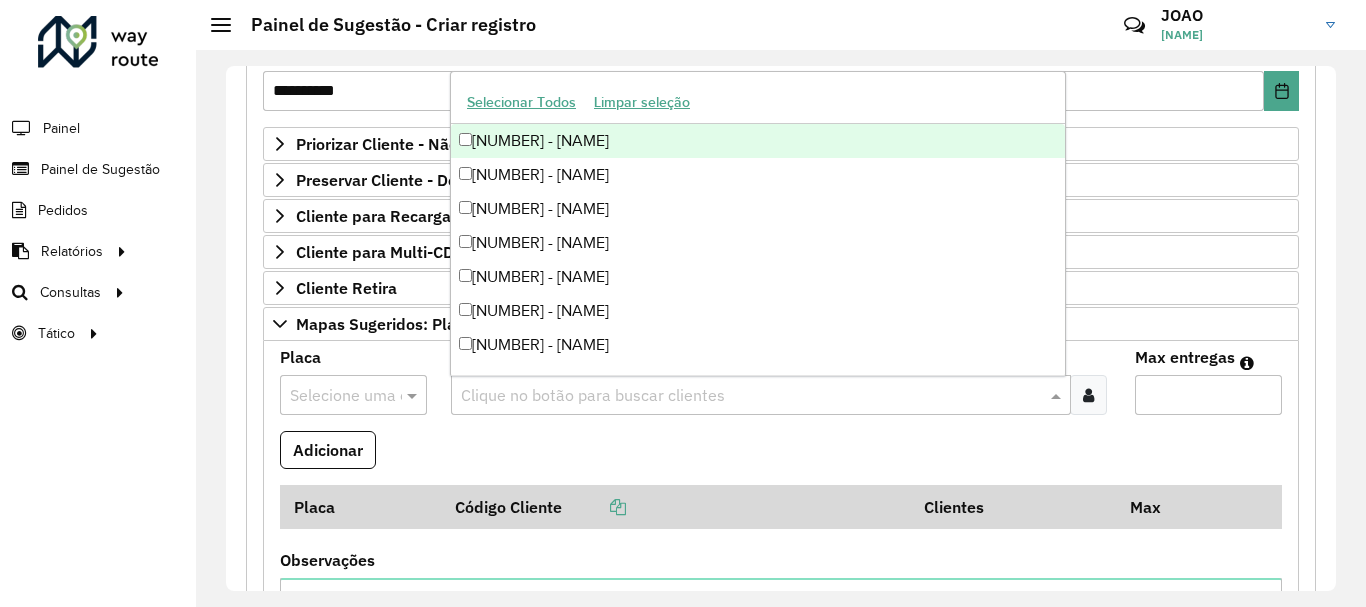 click at bounding box center [751, 396] 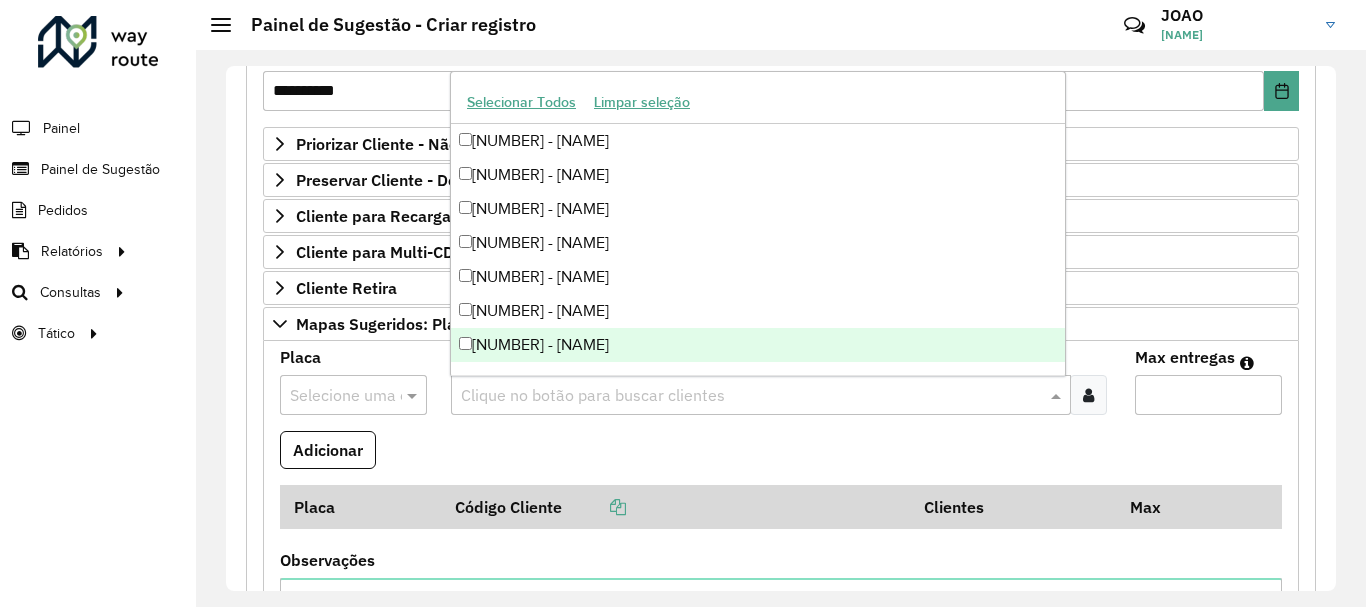 paste on "****" 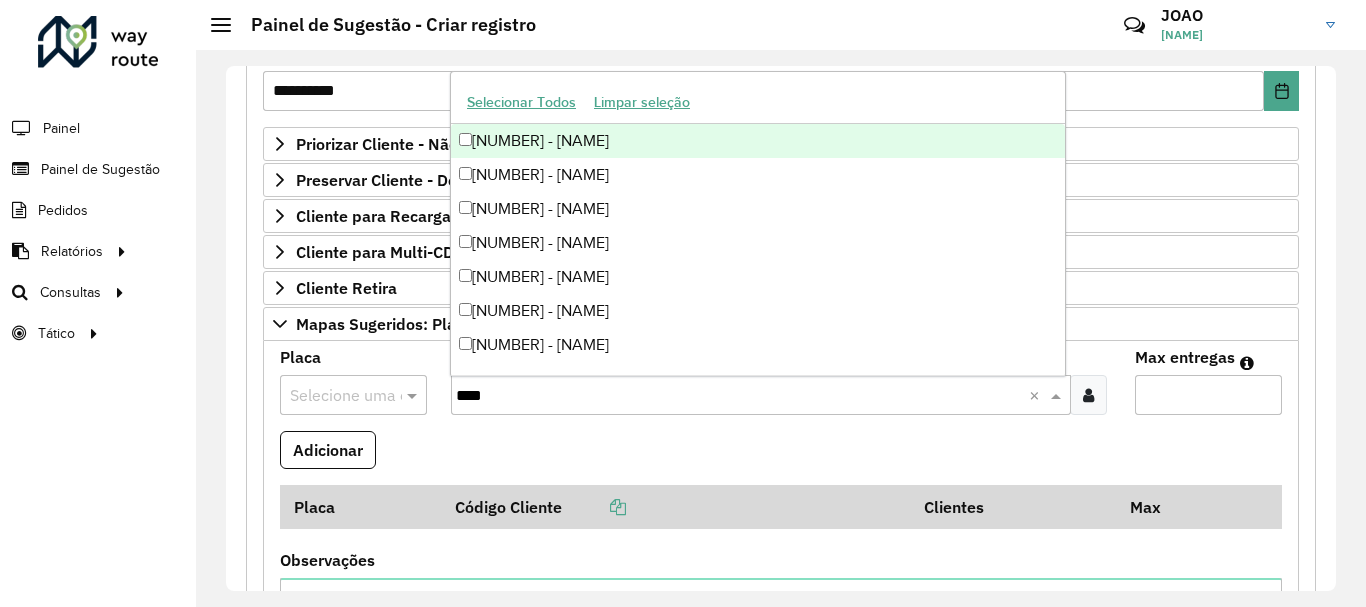 click on "[NUMBER] - [NAME]" at bounding box center (758, 141) 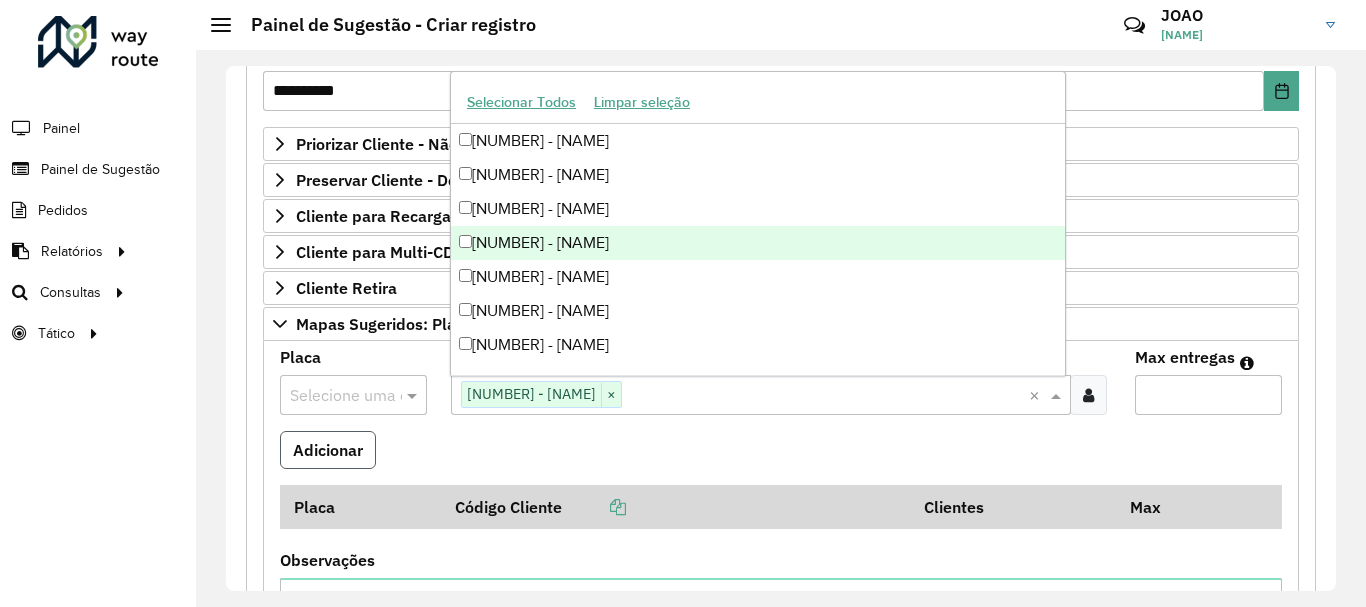 click on "Adicionar" at bounding box center (328, 450) 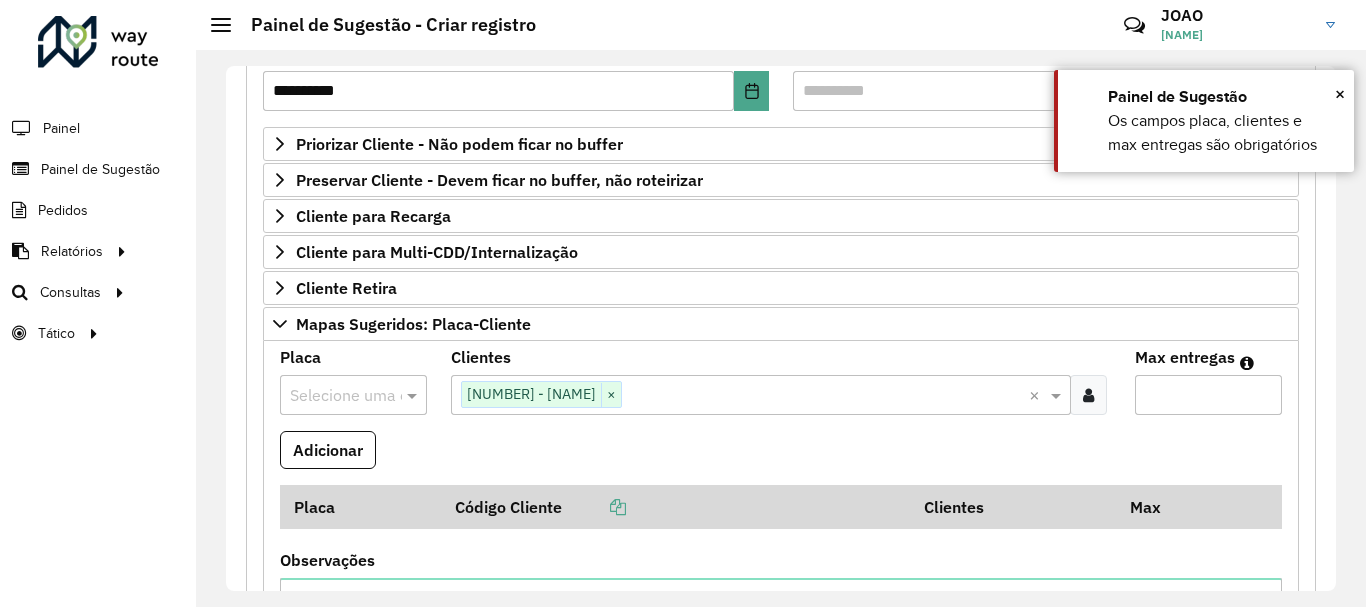 type 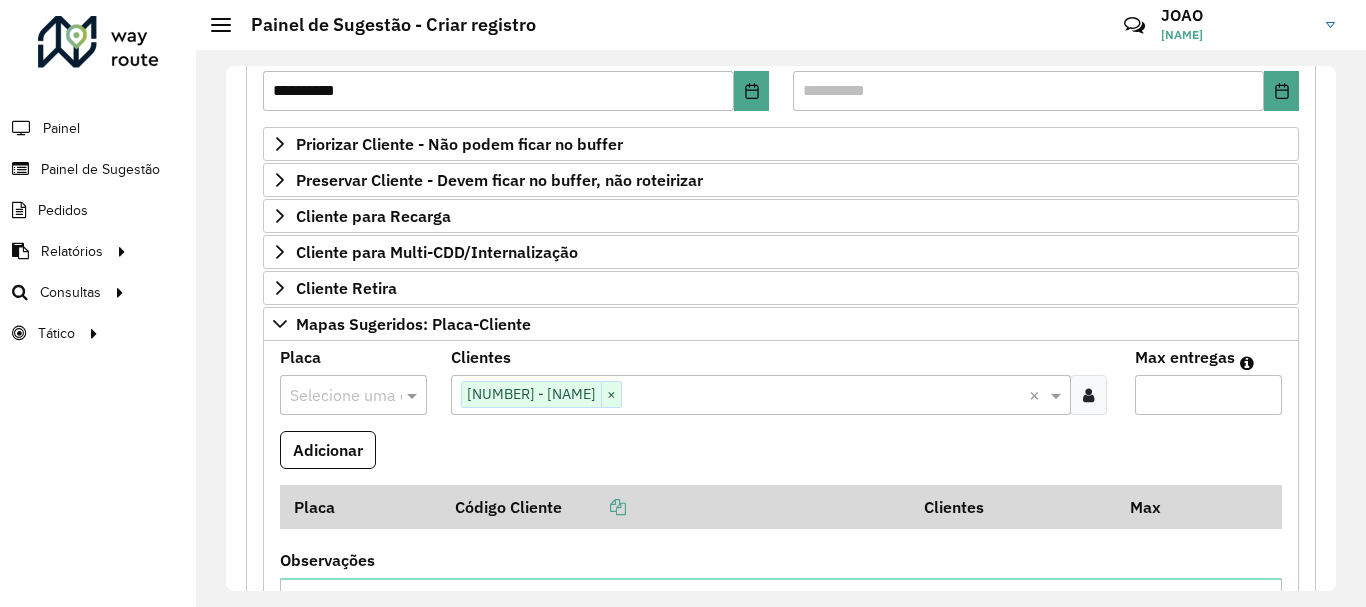 click at bounding box center [825, 396] 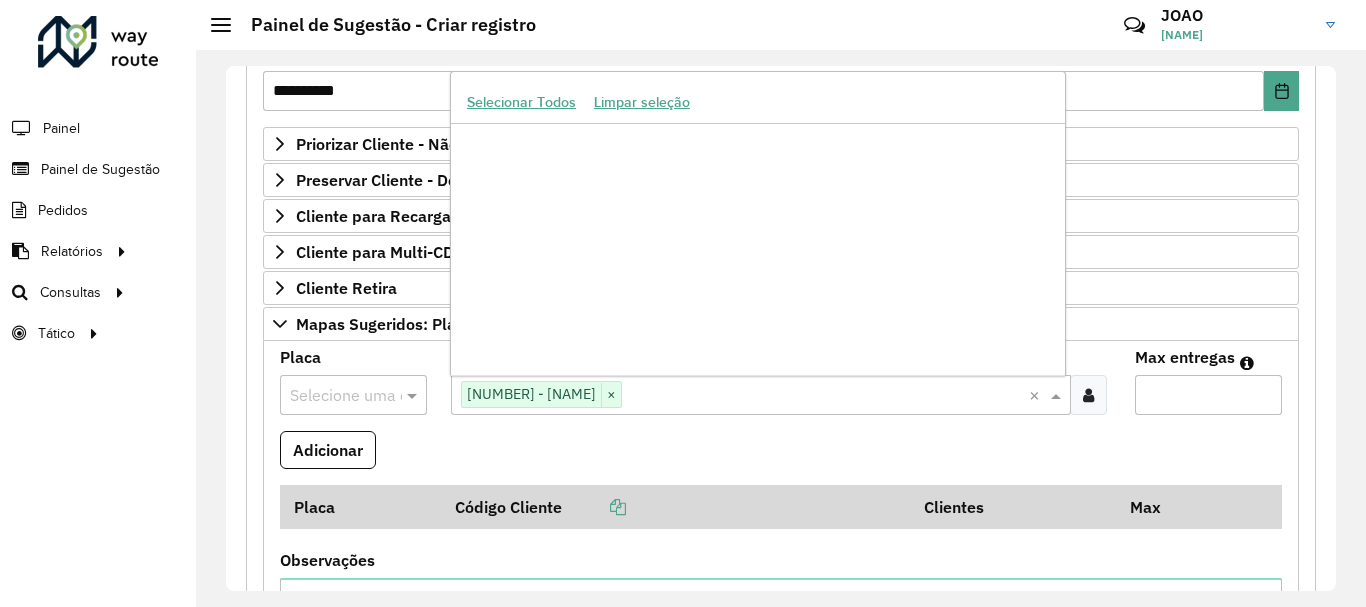 scroll, scrollTop: 9078, scrollLeft: 0, axis: vertical 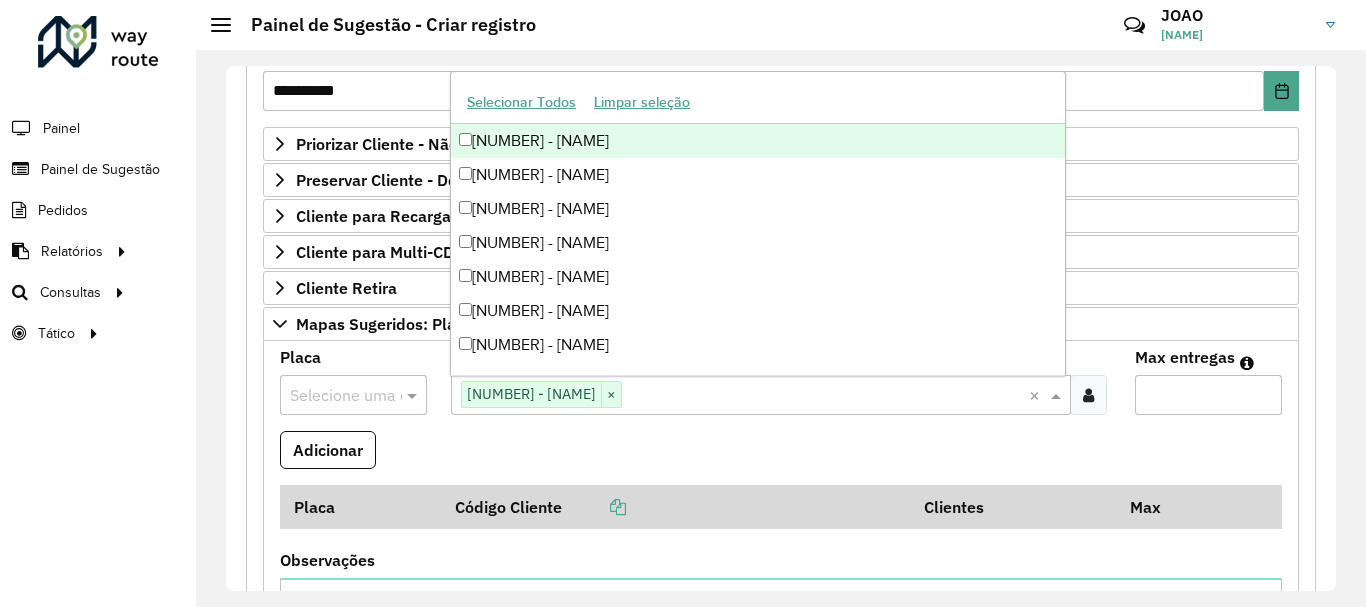 paste on "*****" 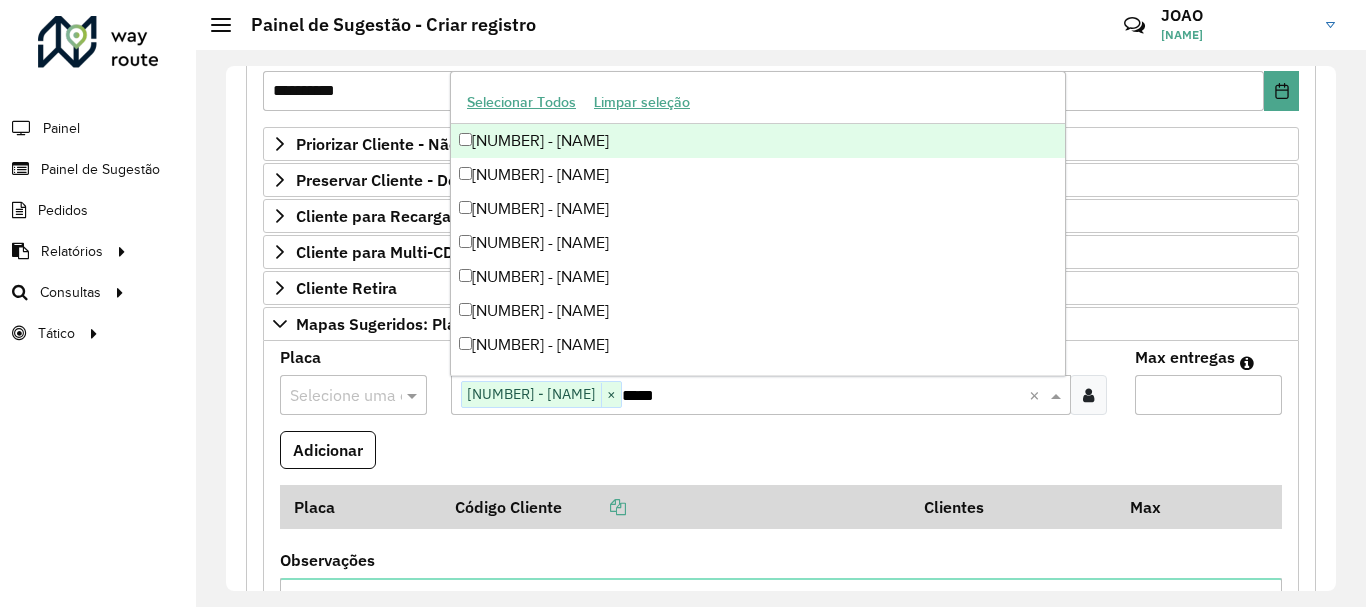 scroll, scrollTop: 0, scrollLeft: 0, axis: both 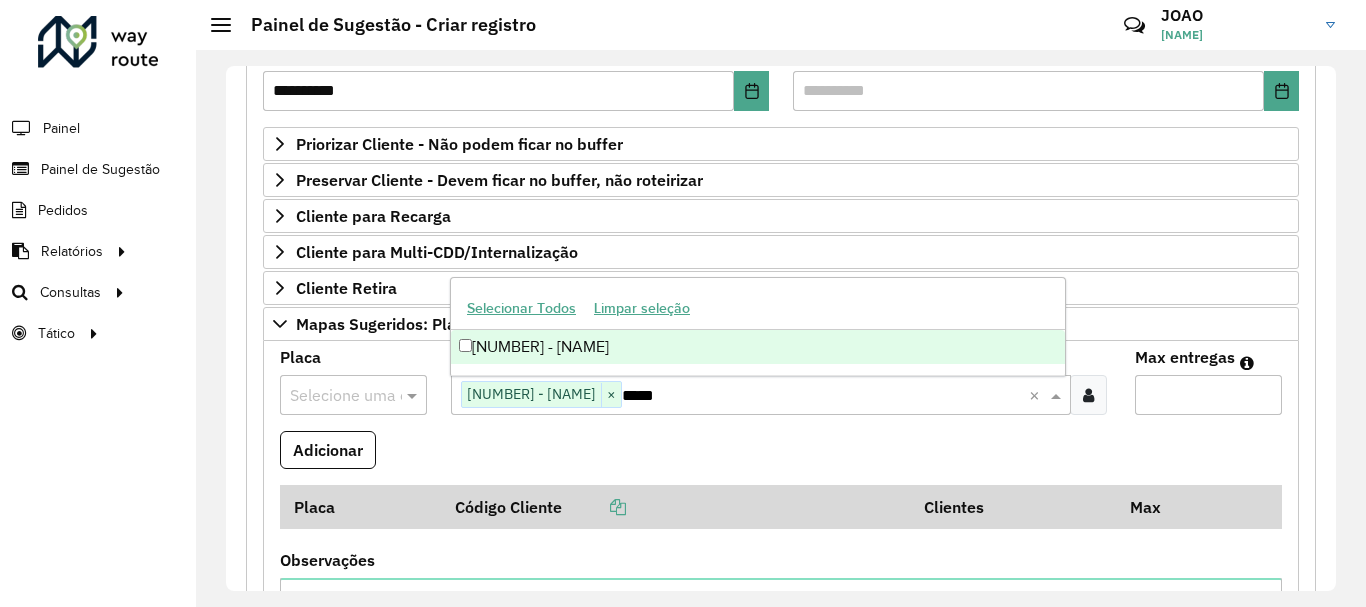 click on "[NUMBER] - [NAME]" at bounding box center (758, 347) 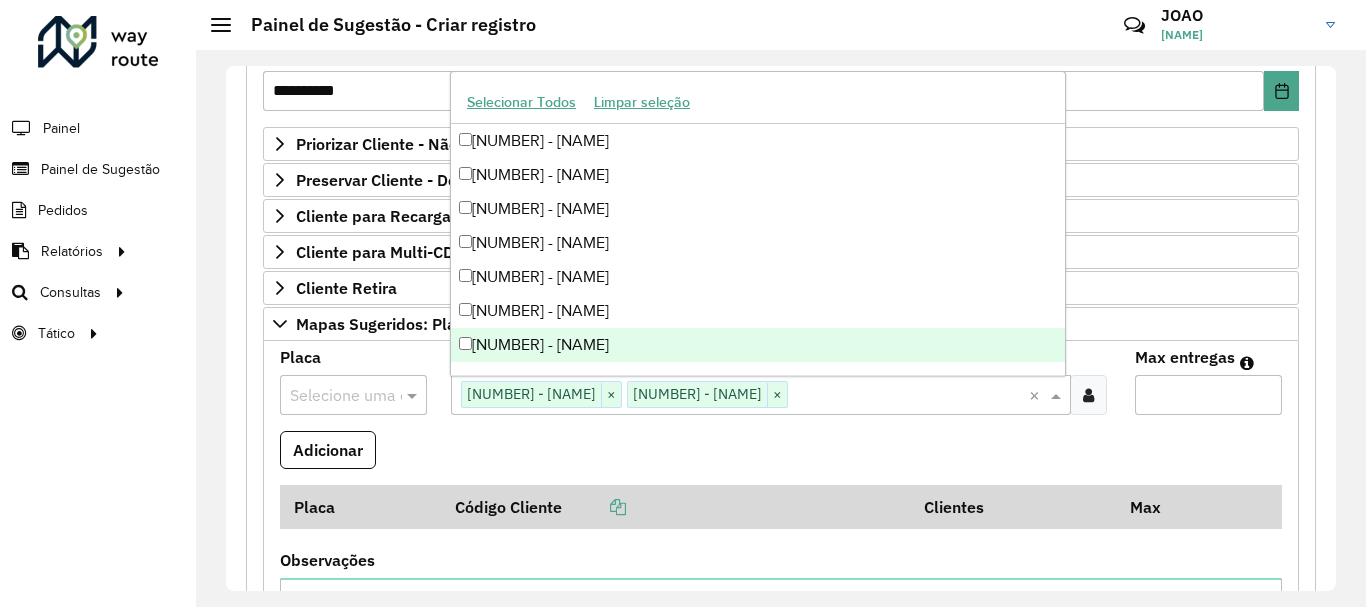 click on "Max entregas" at bounding box center [1208, 395] 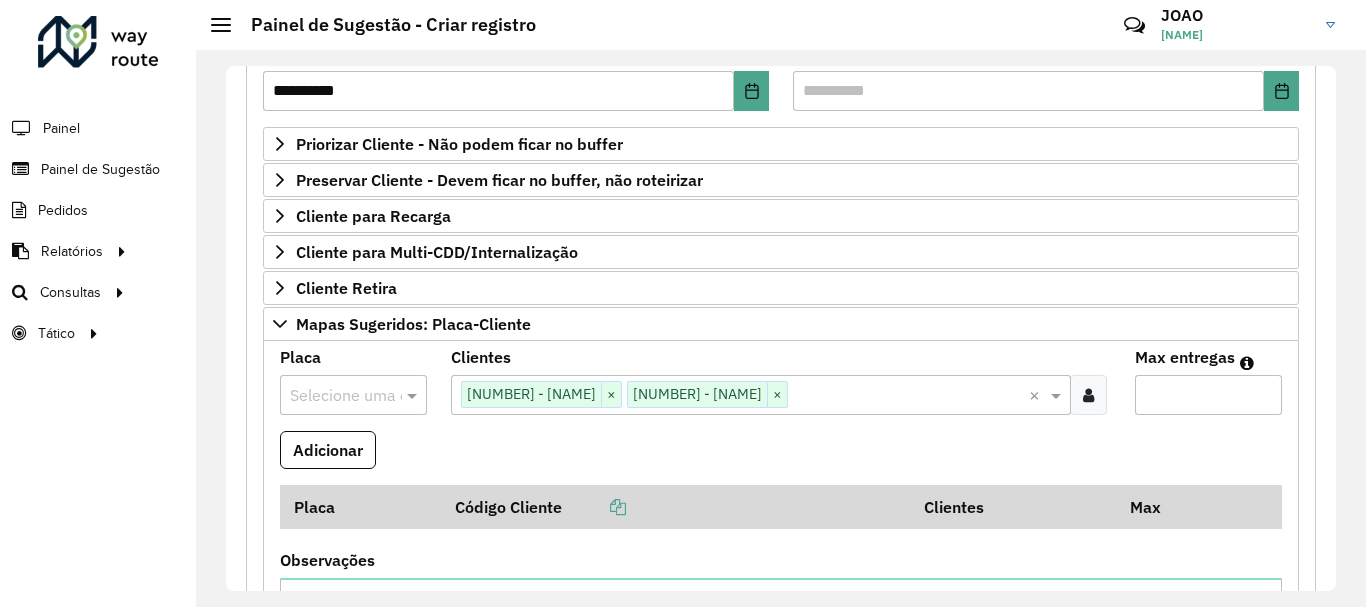type on "*" 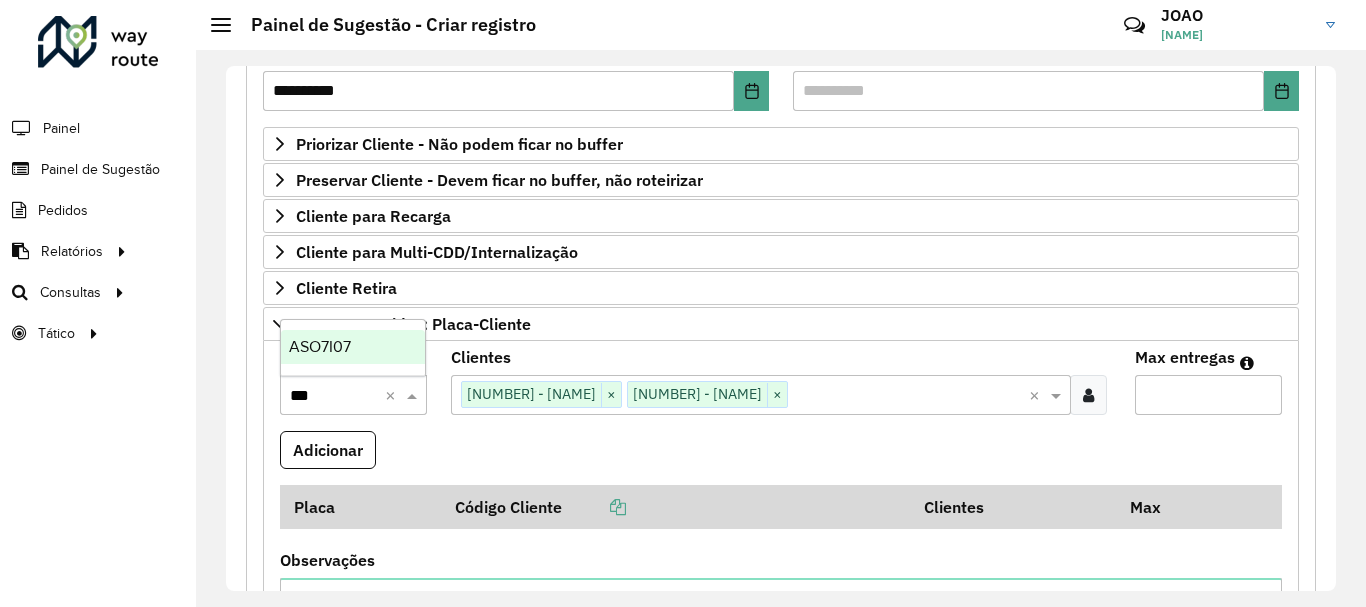 type on "***" 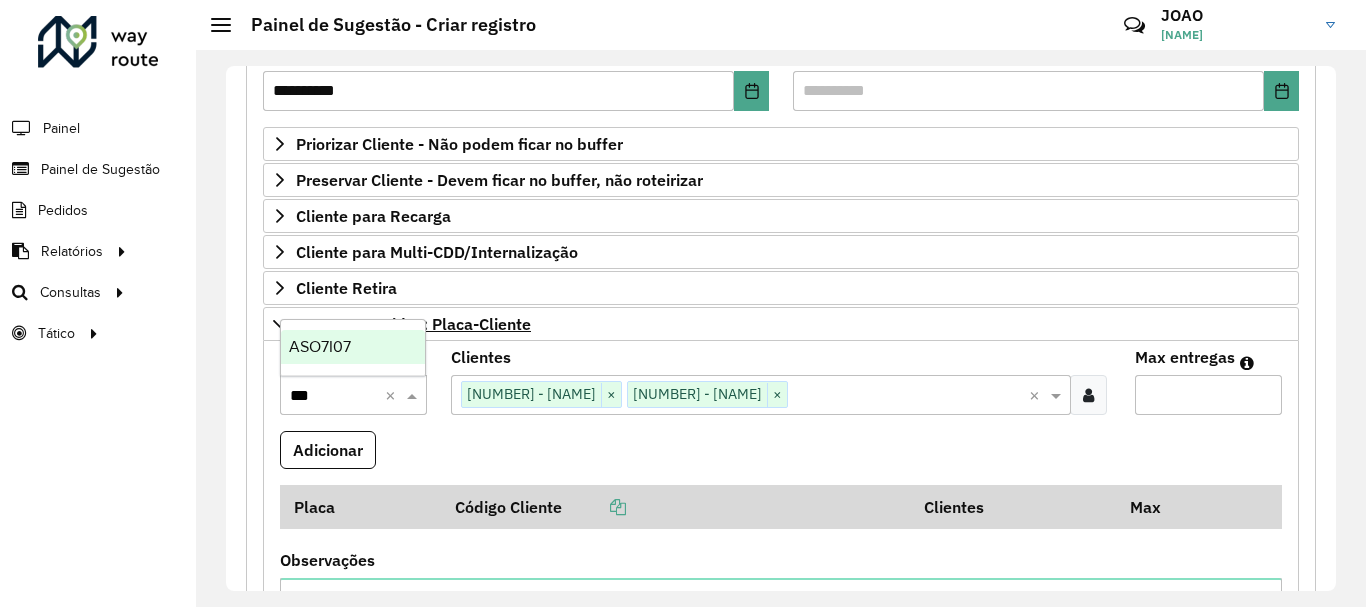 type 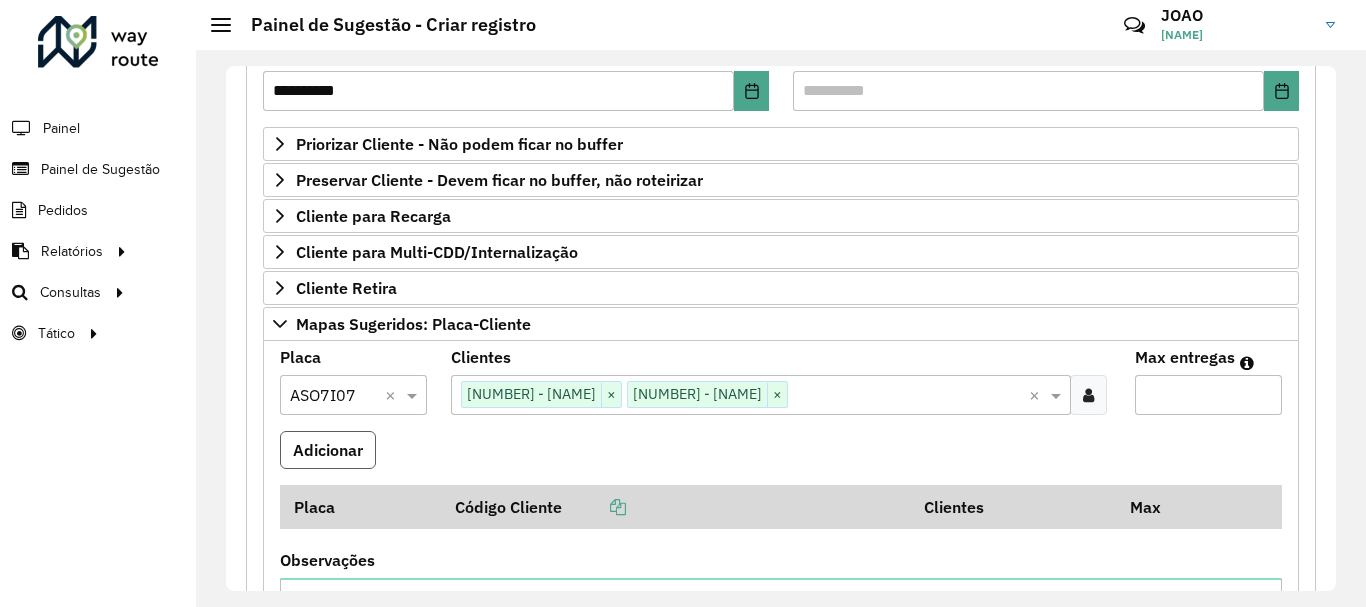 click on "Adicionar" at bounding box center (328, 450) 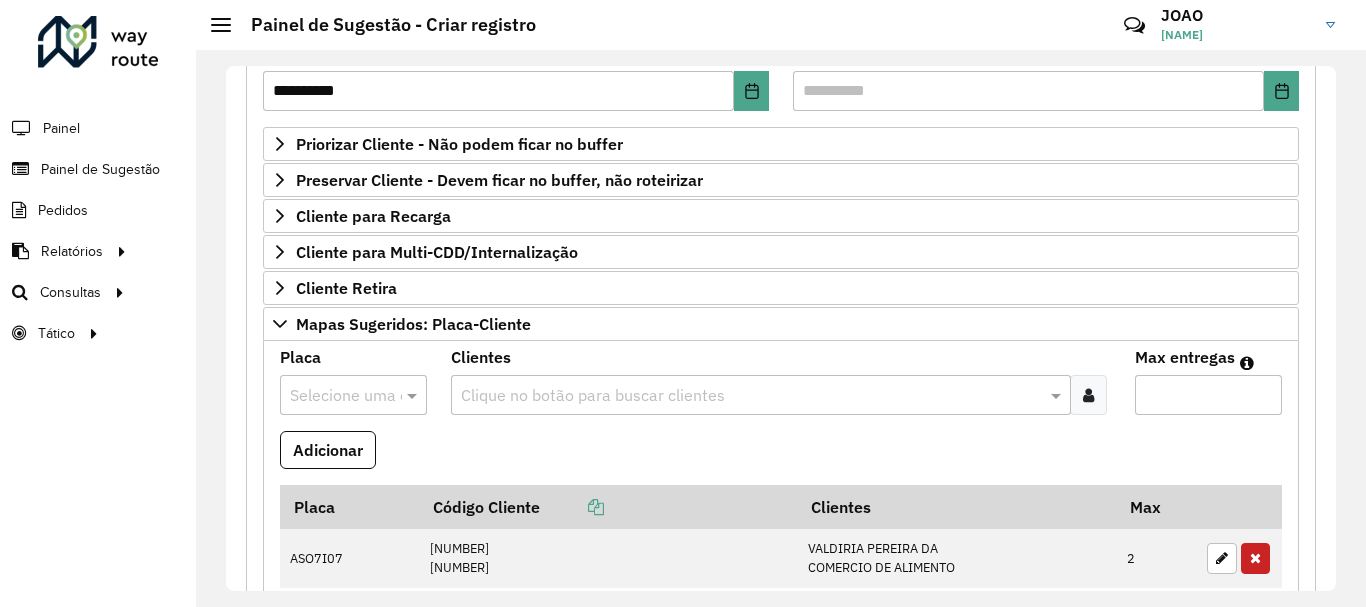 click at bounding box center (751, 396) 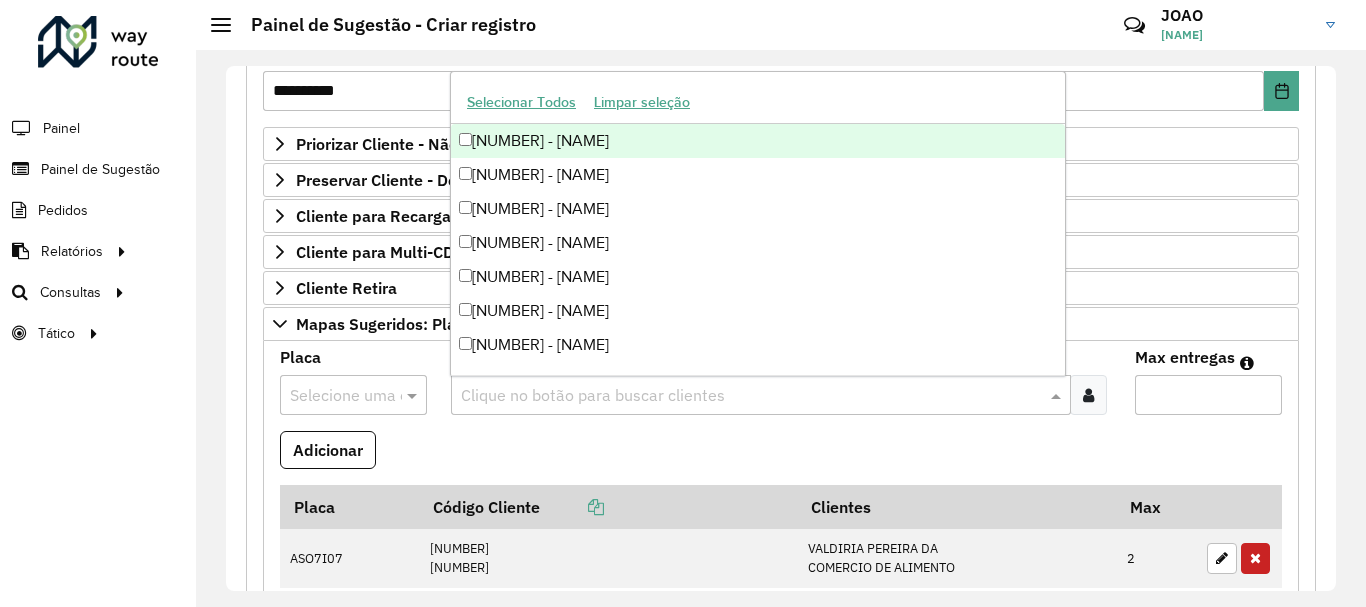 paste on "*****" 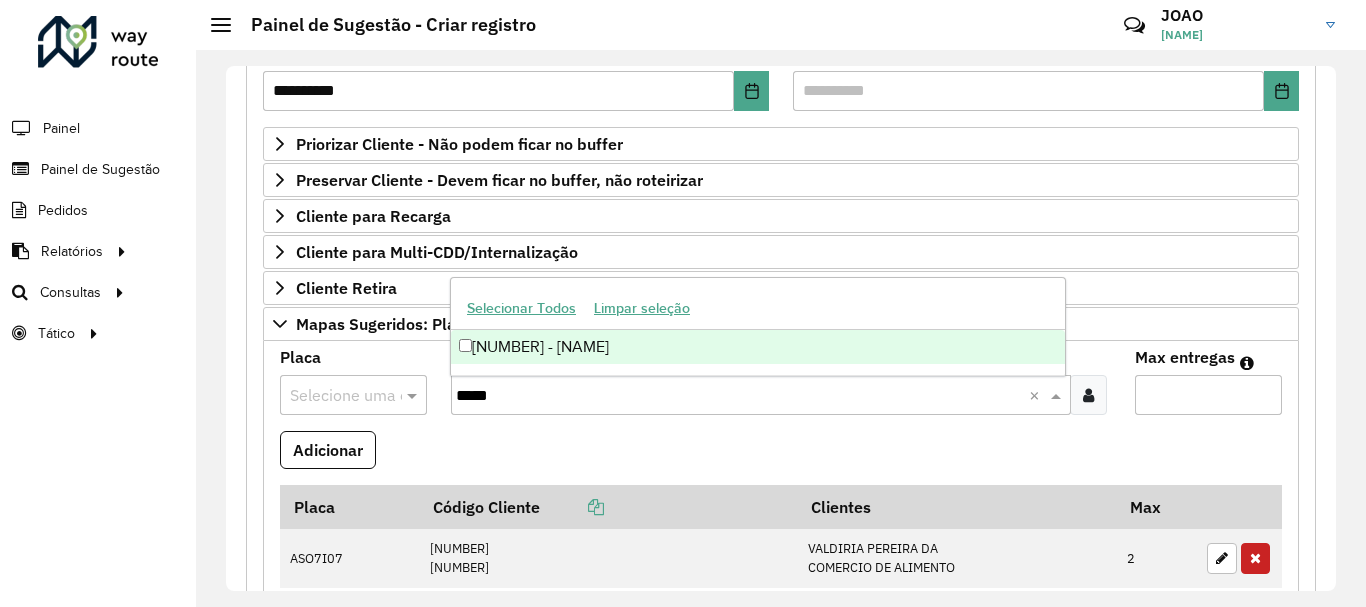 click on "[NUMBER] - [NAME]" at bounding box center [758, 347] 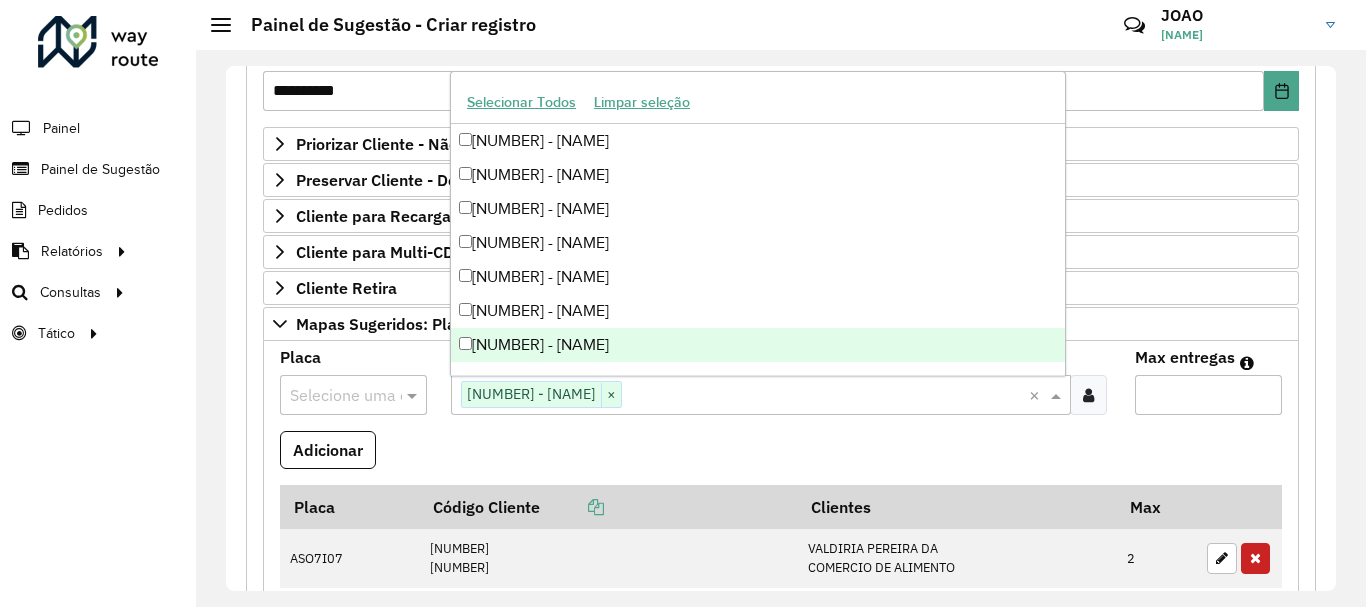 paste on "*****" 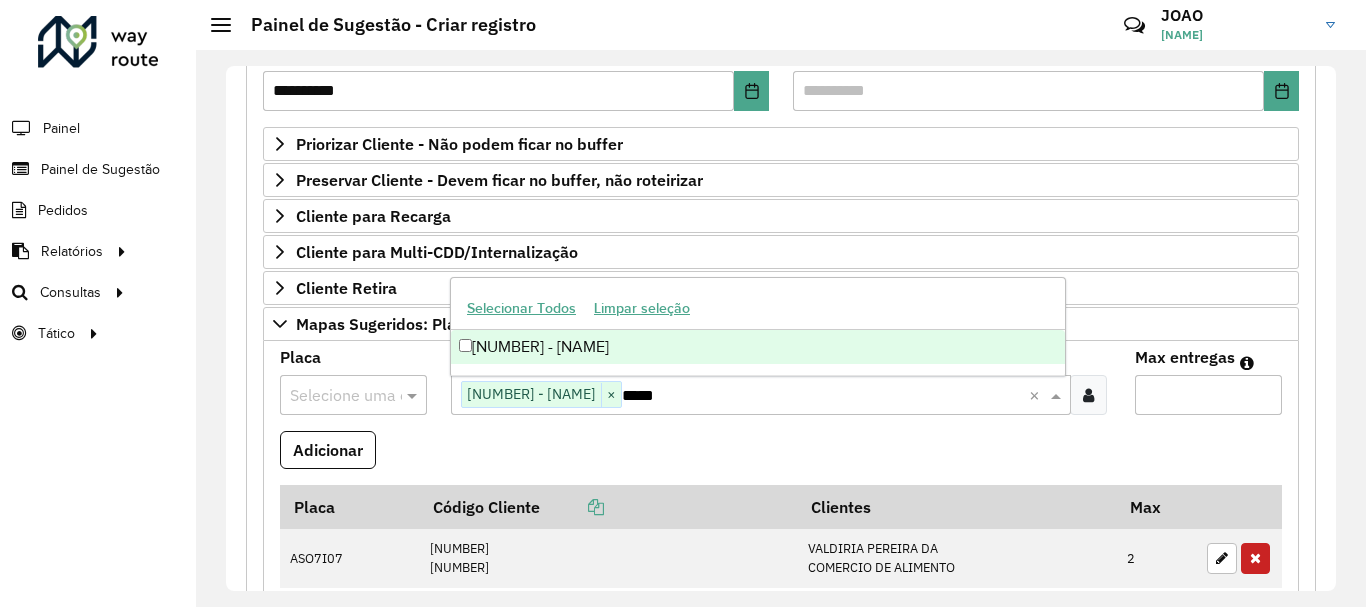 click on "[NUMBER] - [NAME]" at bounding box center [758, 347] 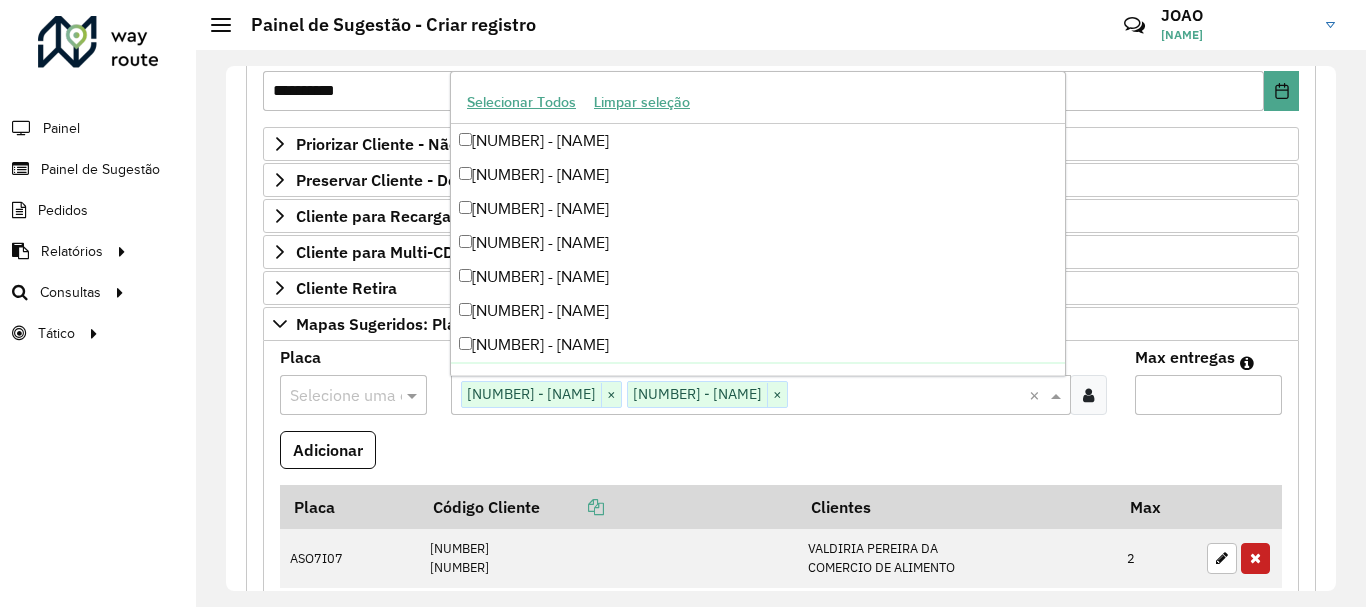 click at bounding box center (333, 396) 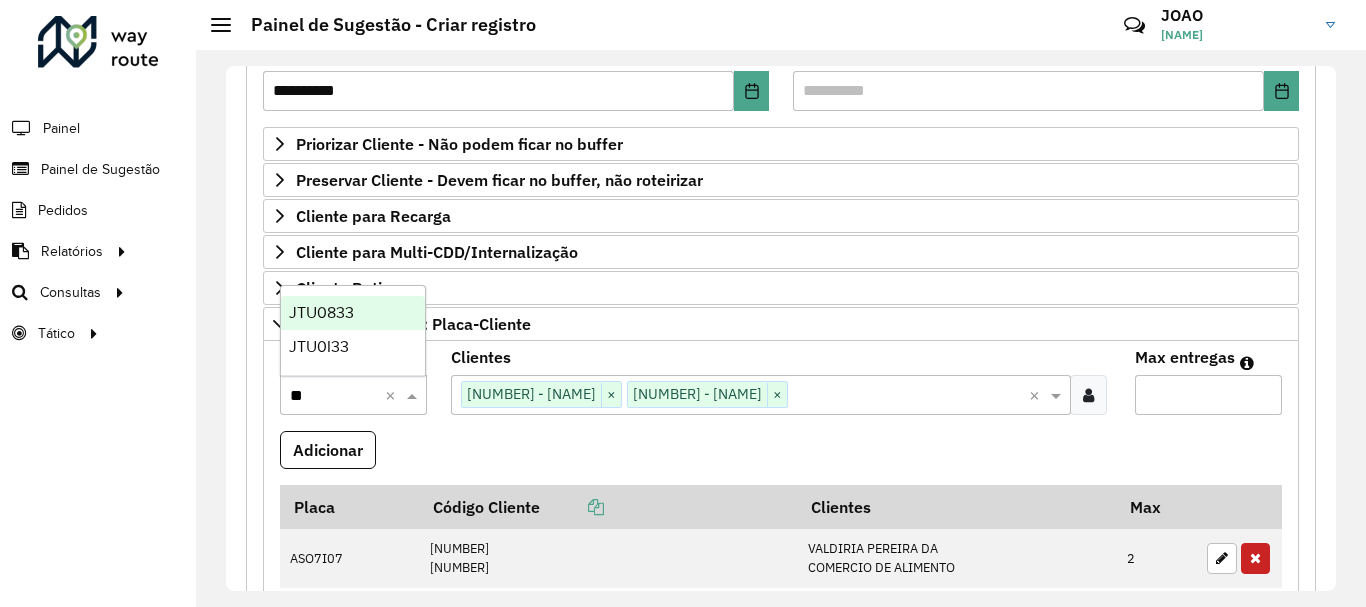 type on "***" 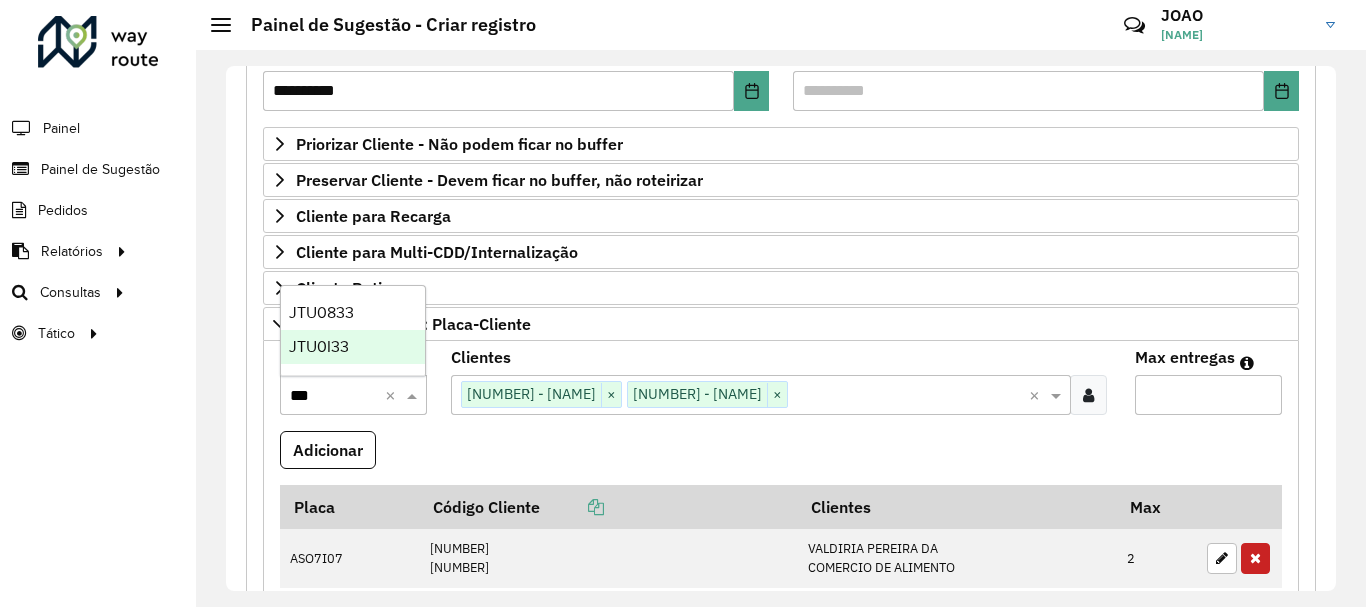 click on "JTU0I33" at bounding box center (353, 347) 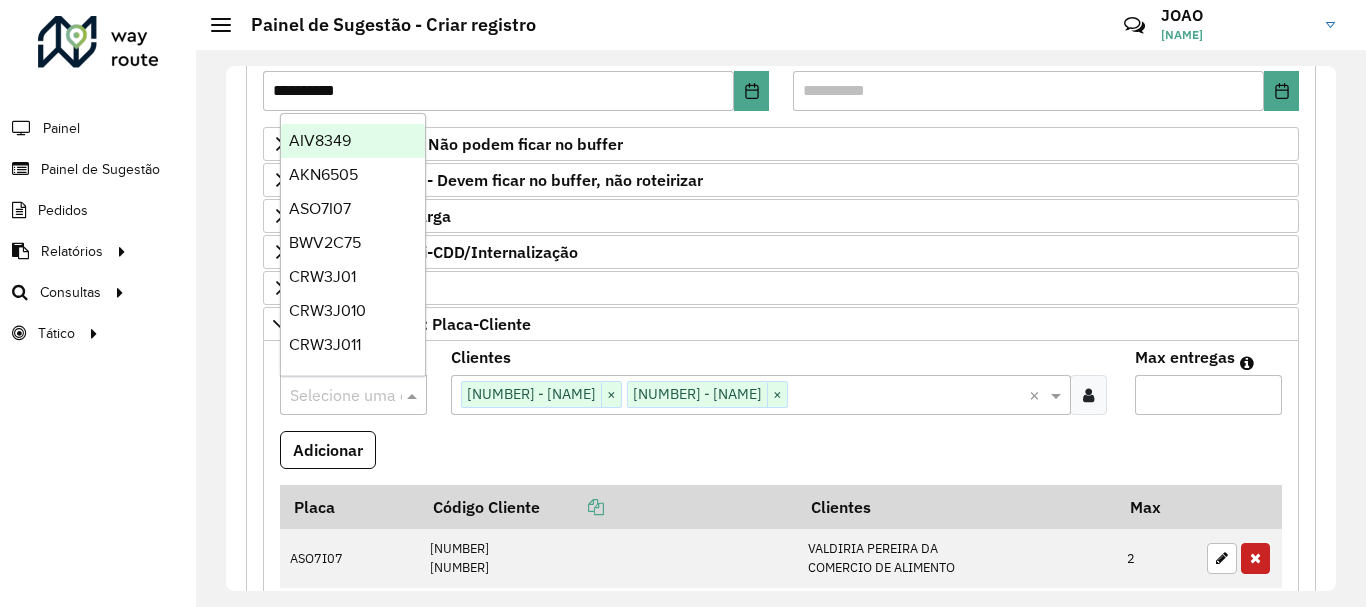 click at bounding box center (333, 396) 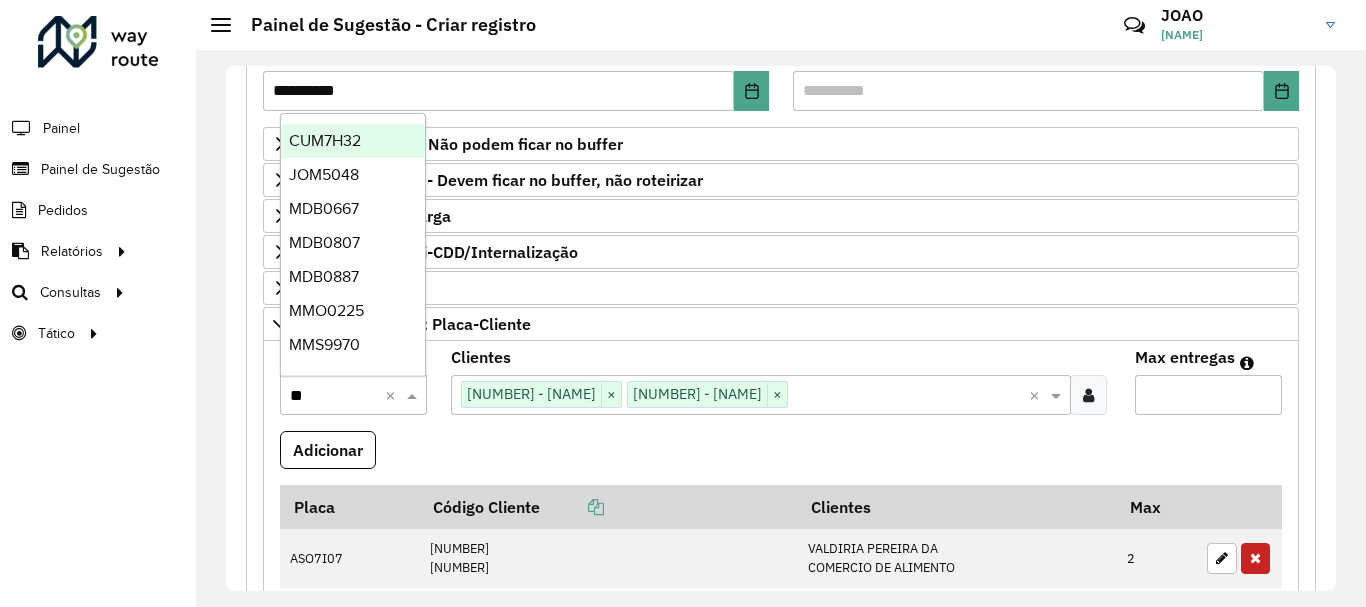 type on "***" 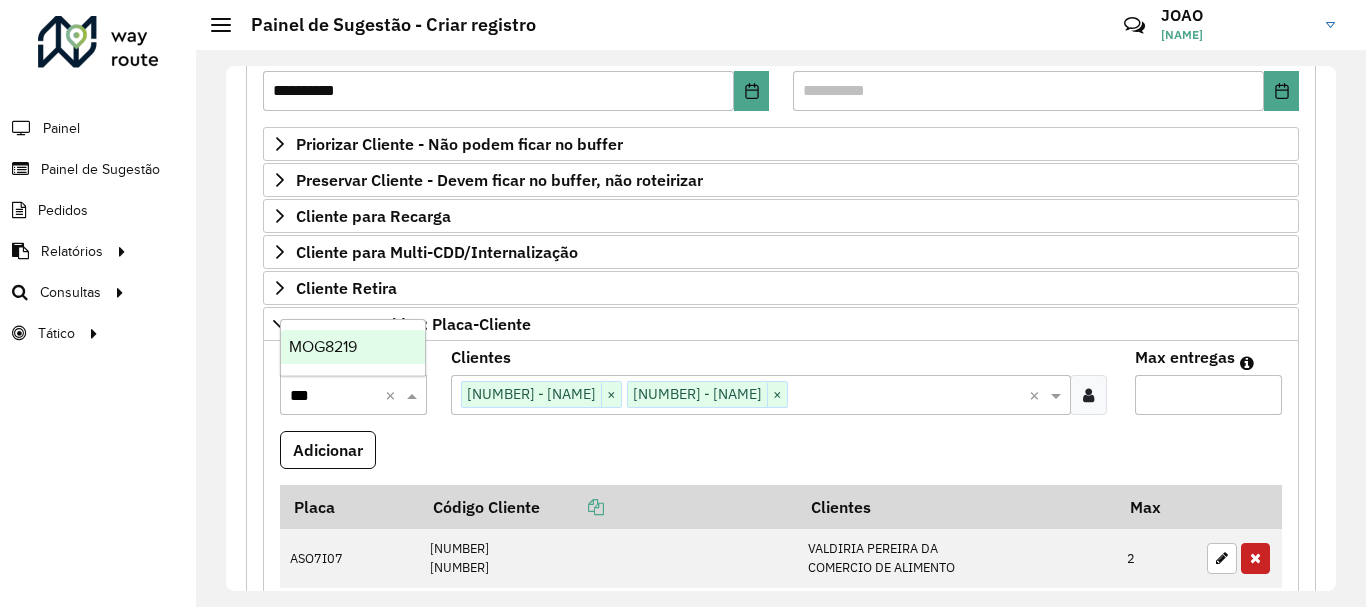 click on "MOG8219" at bounding box center [323, 346] 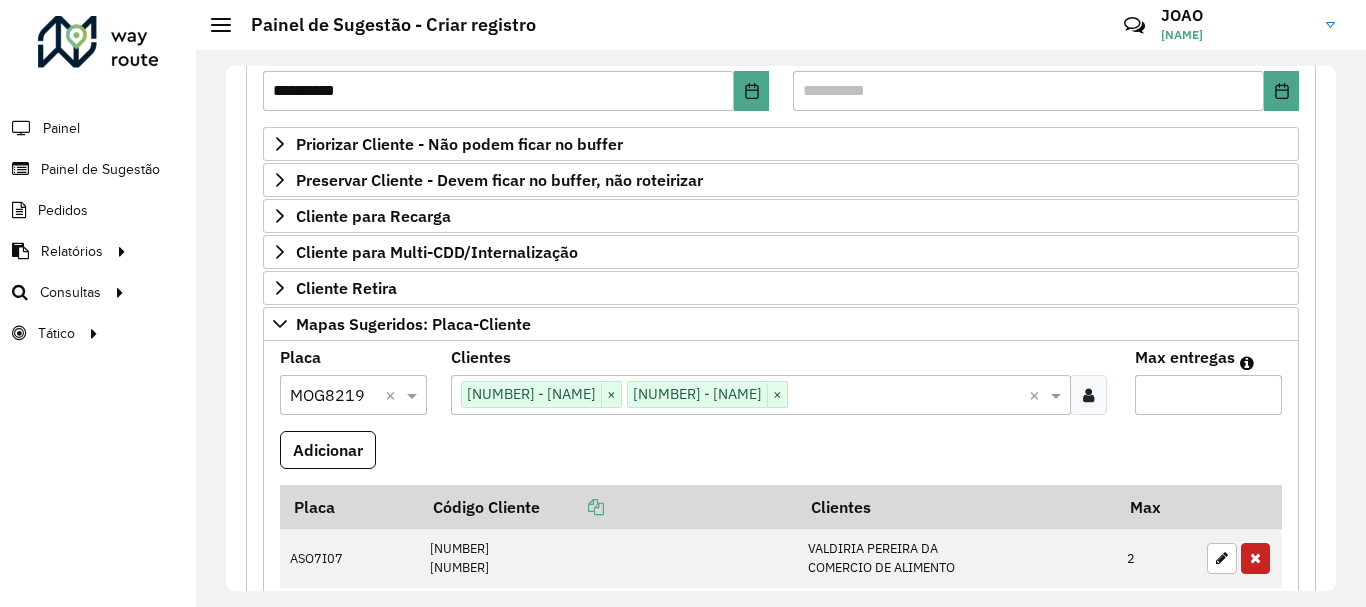 click on "Max entregas" at bounding box center (1208, 395) 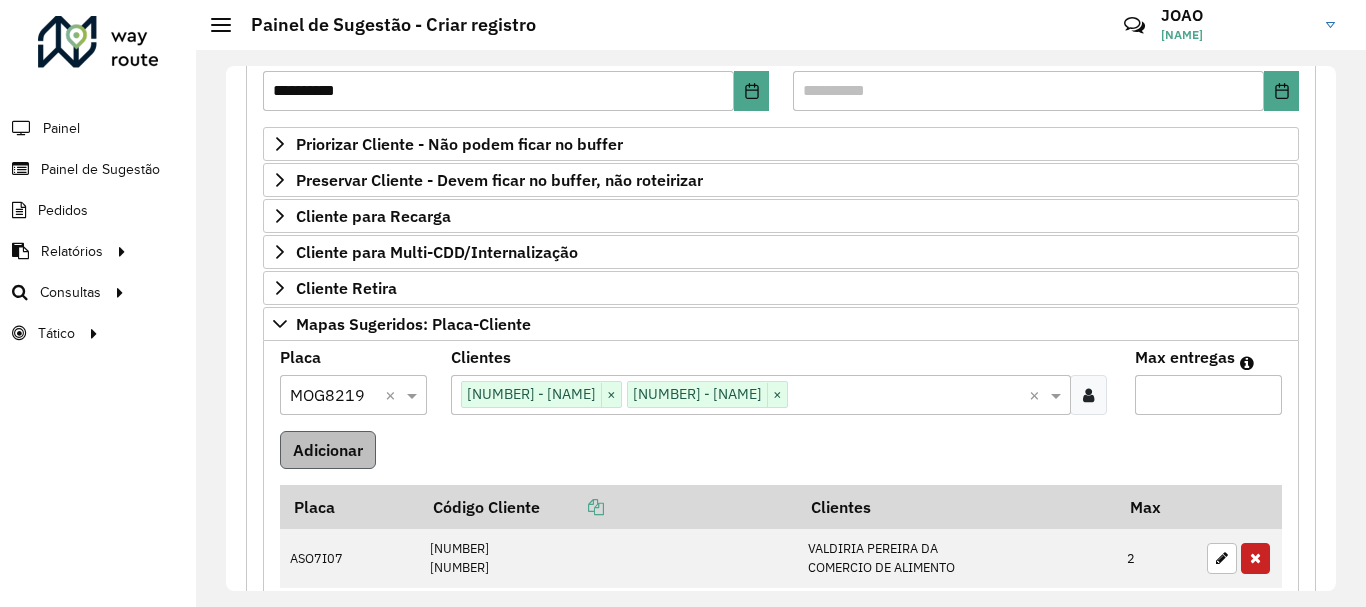 type on "*" 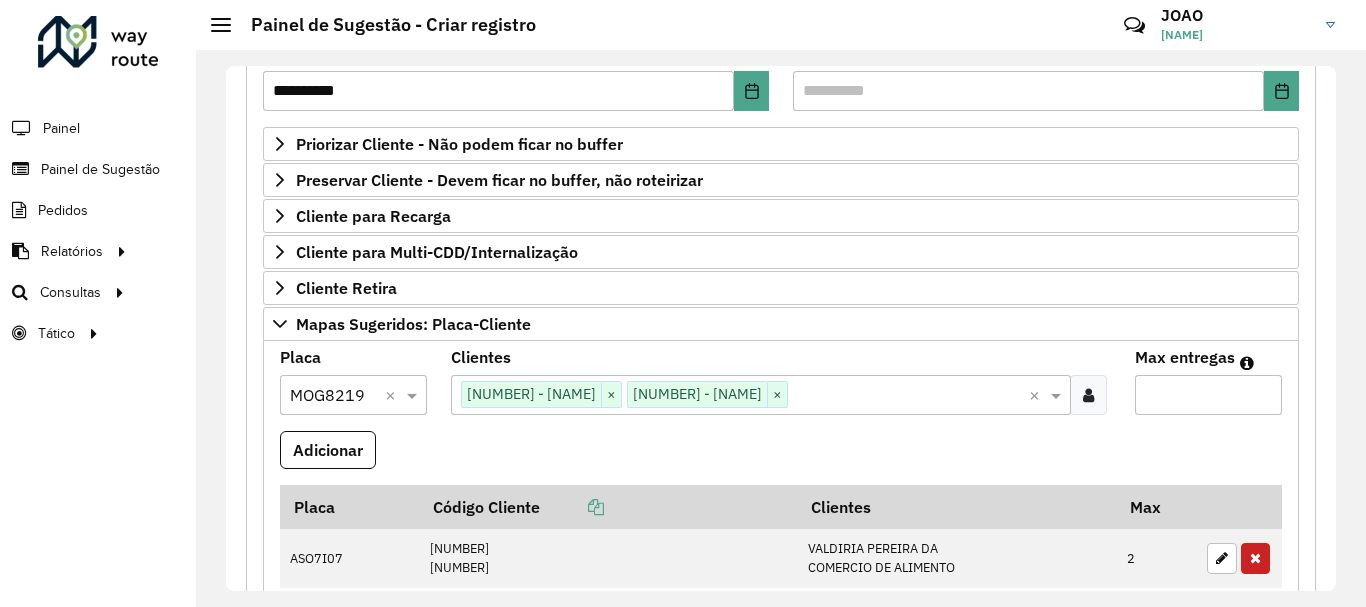 click on "Adicionar" at bounding box center (328, 450) 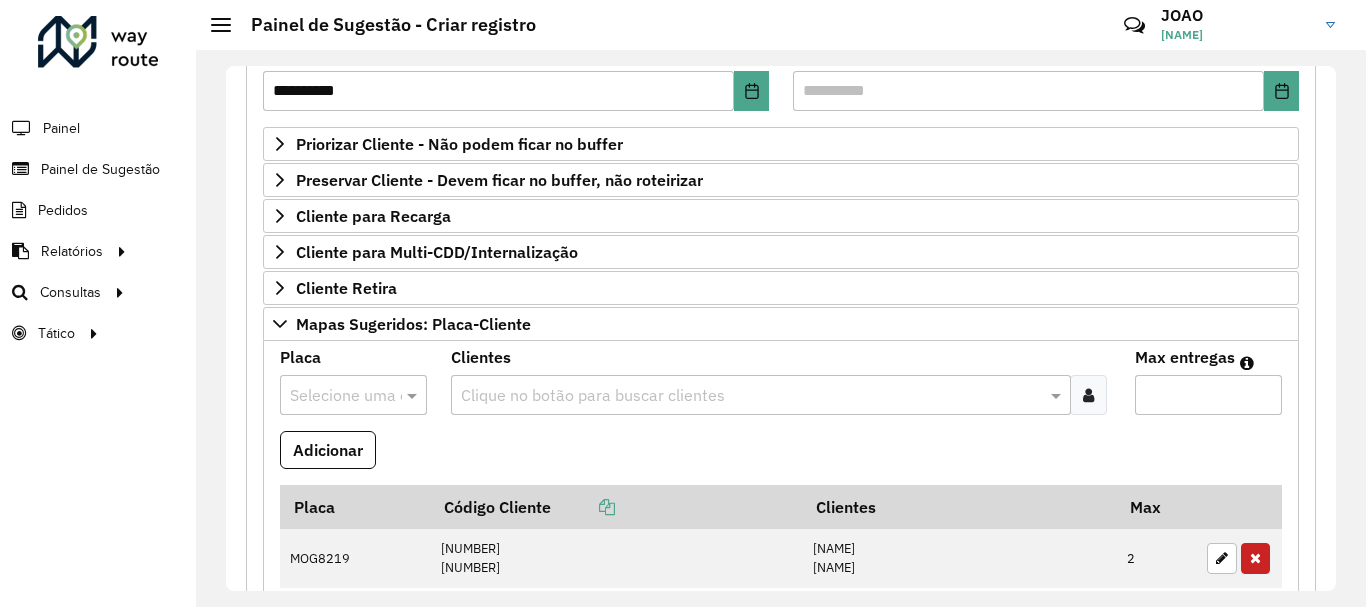 click at bounding box center [751, 396] 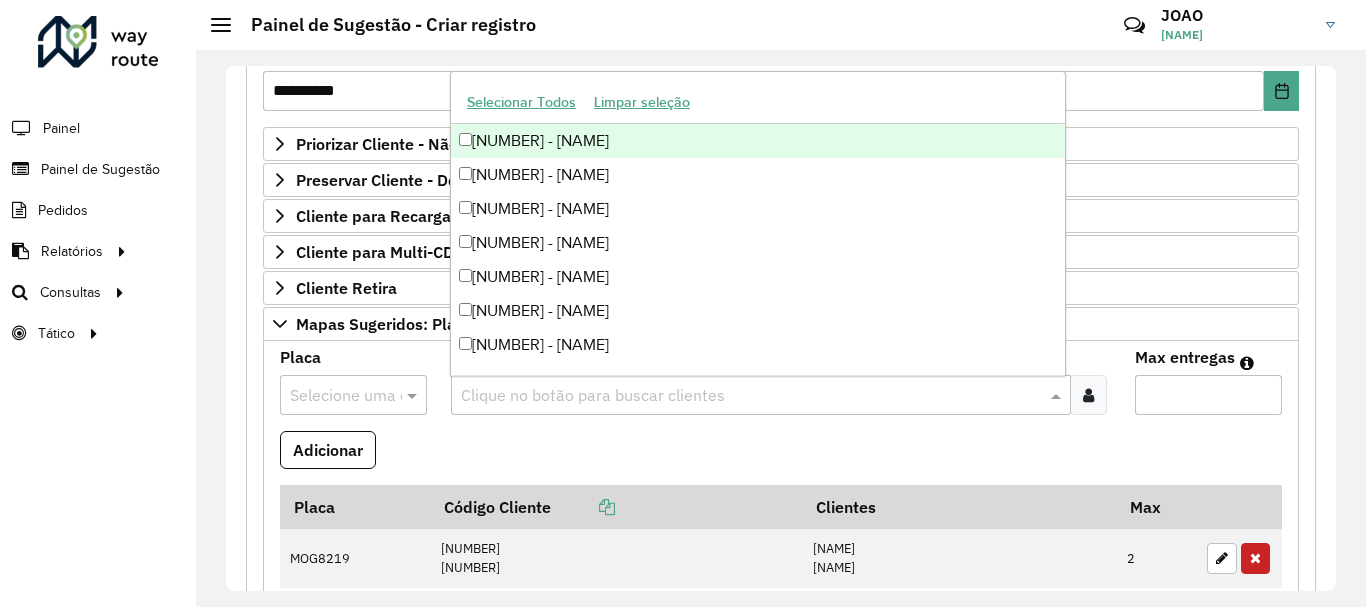 paste on "*****" 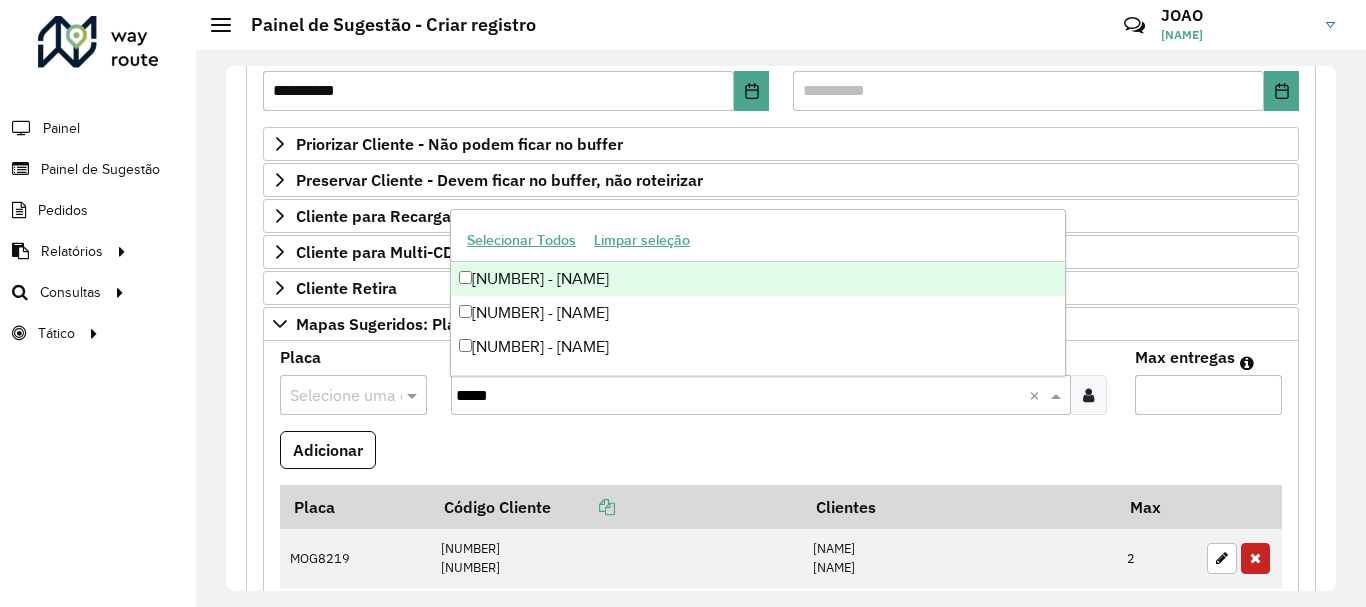 click on "[NUMBER] - [NAME]" at bounding box center (758, 279) 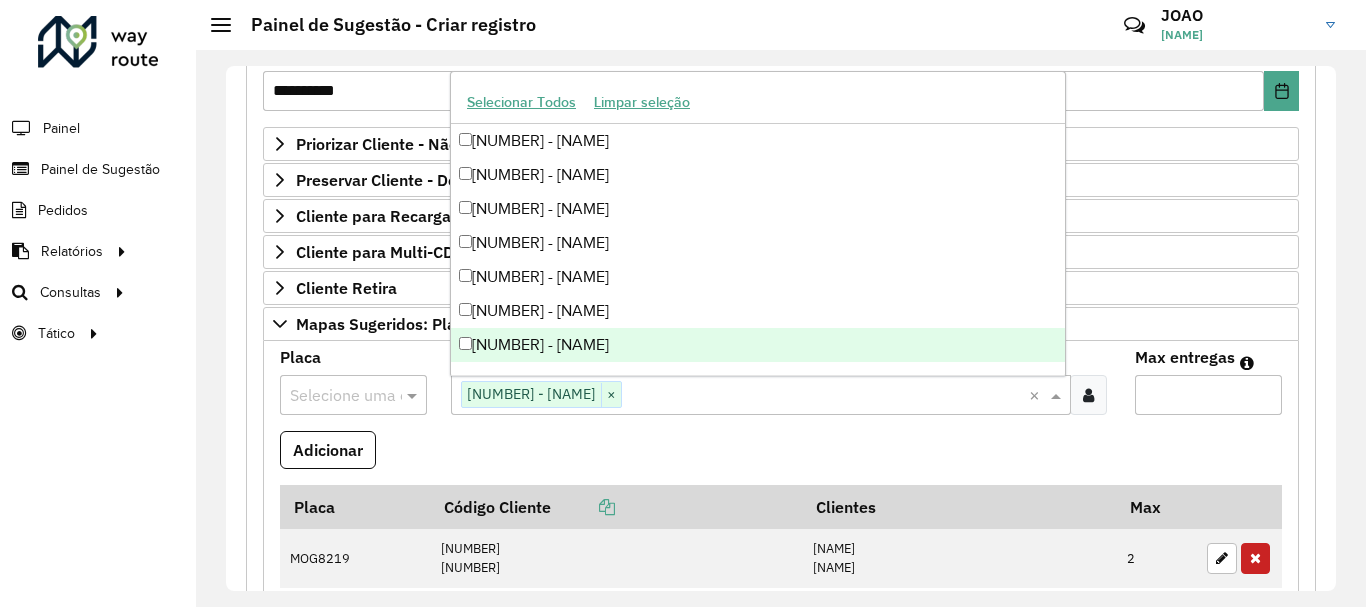 paste on "*****" 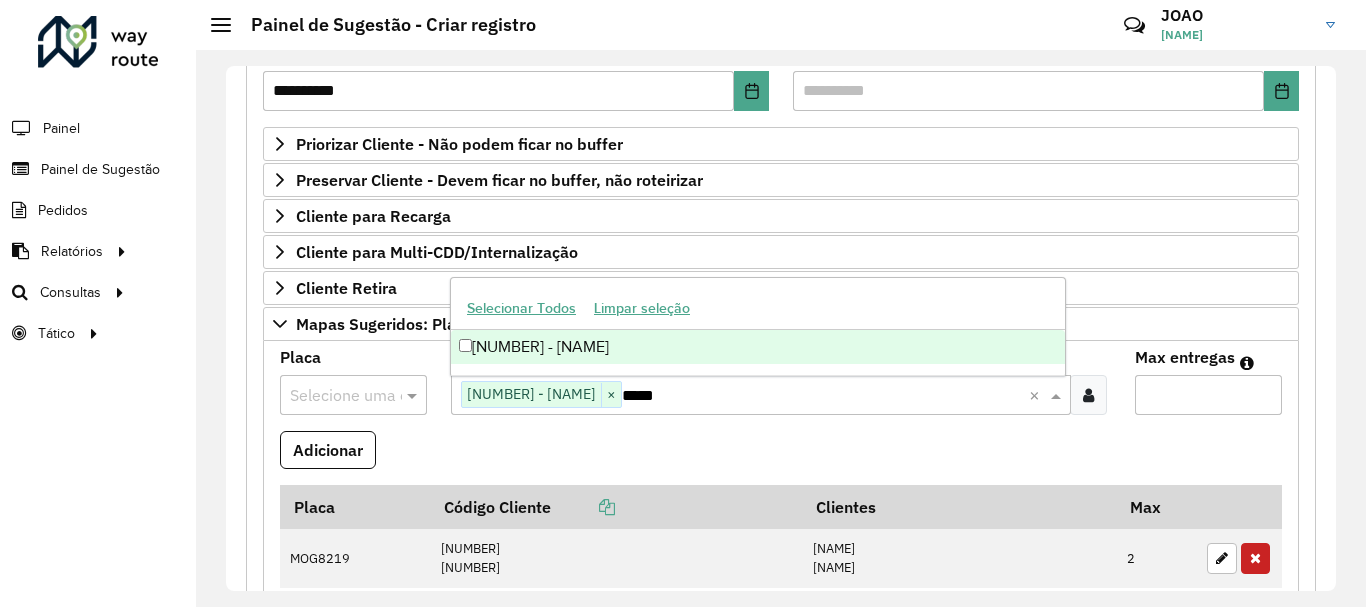 click on "[NUMBER] - [NAME]" at bounding box center (758, 347) 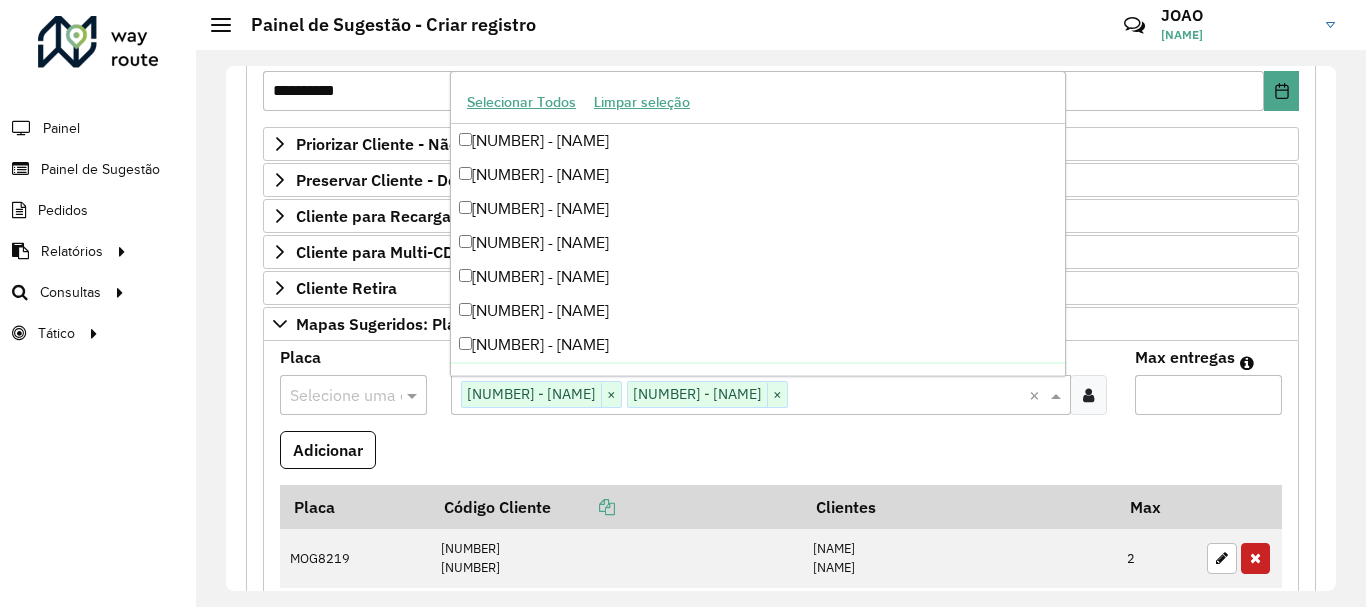 click on "Max entregas" at bounding box center (1208, 395) 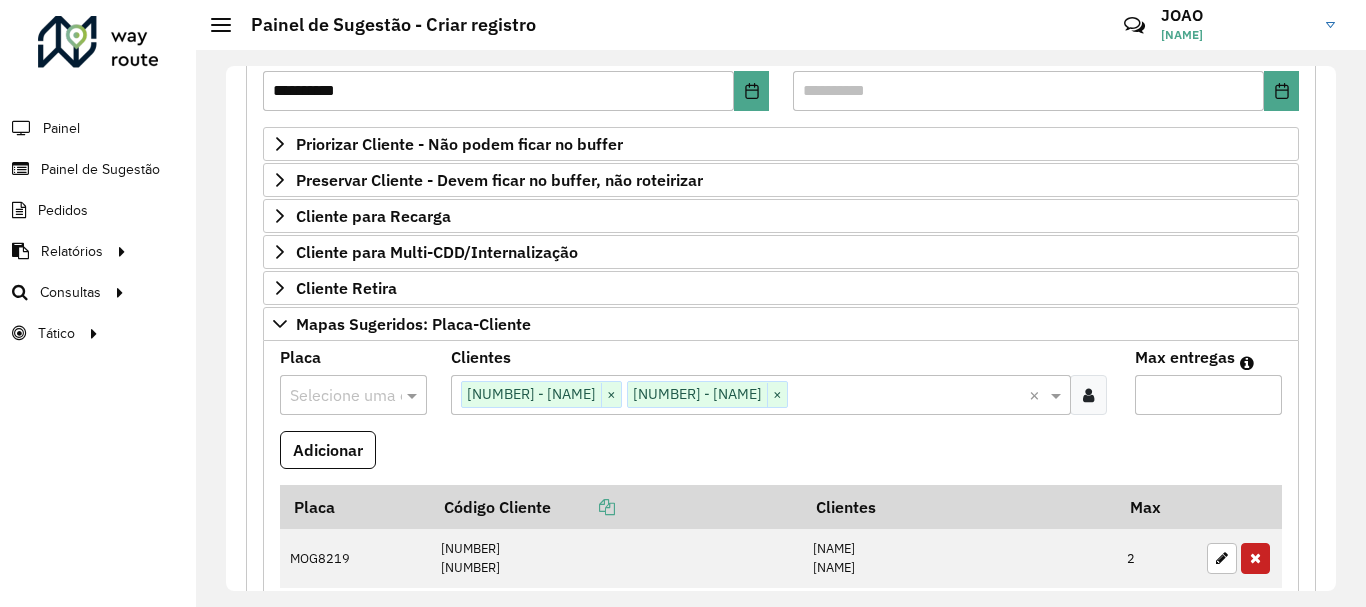 type on "*" 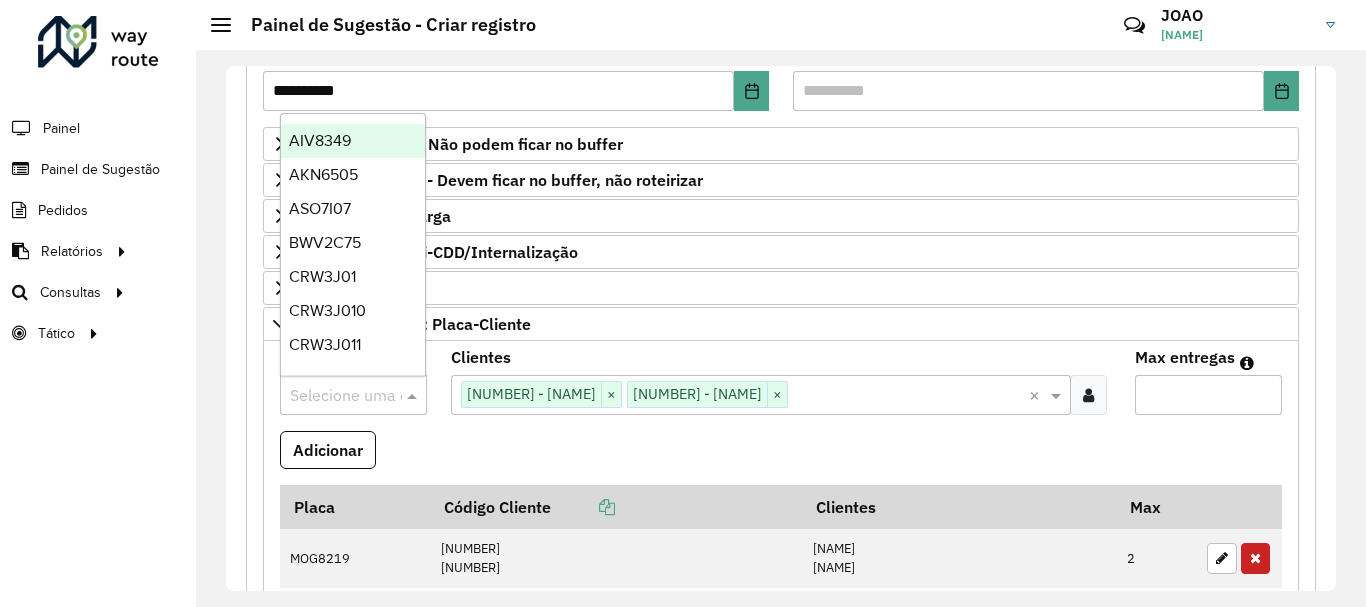 click at bounding box center [333, 396] 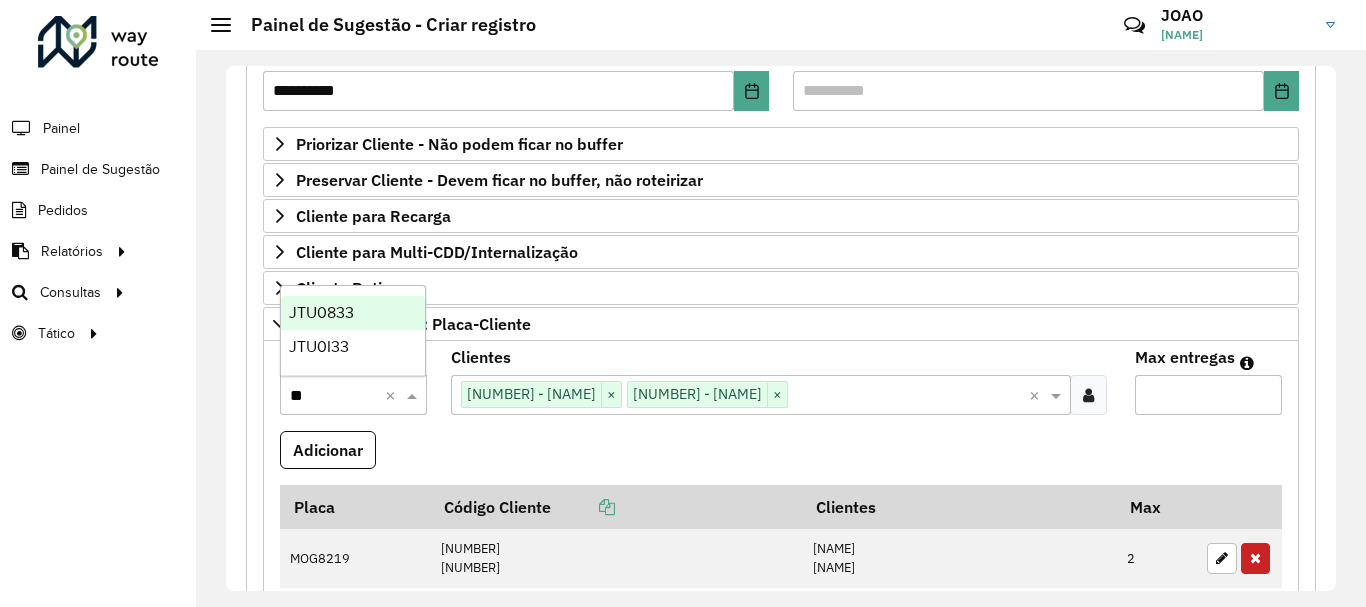type on "***" 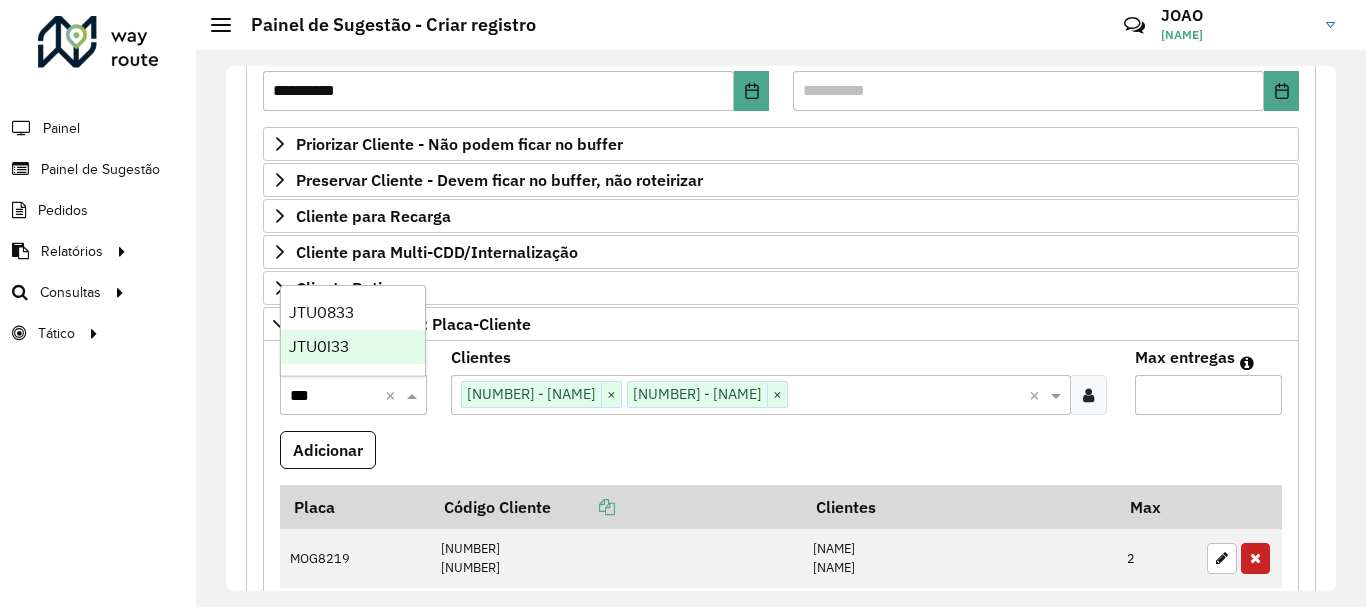 click on "JTU0I33" at bounding box center (319, 346) 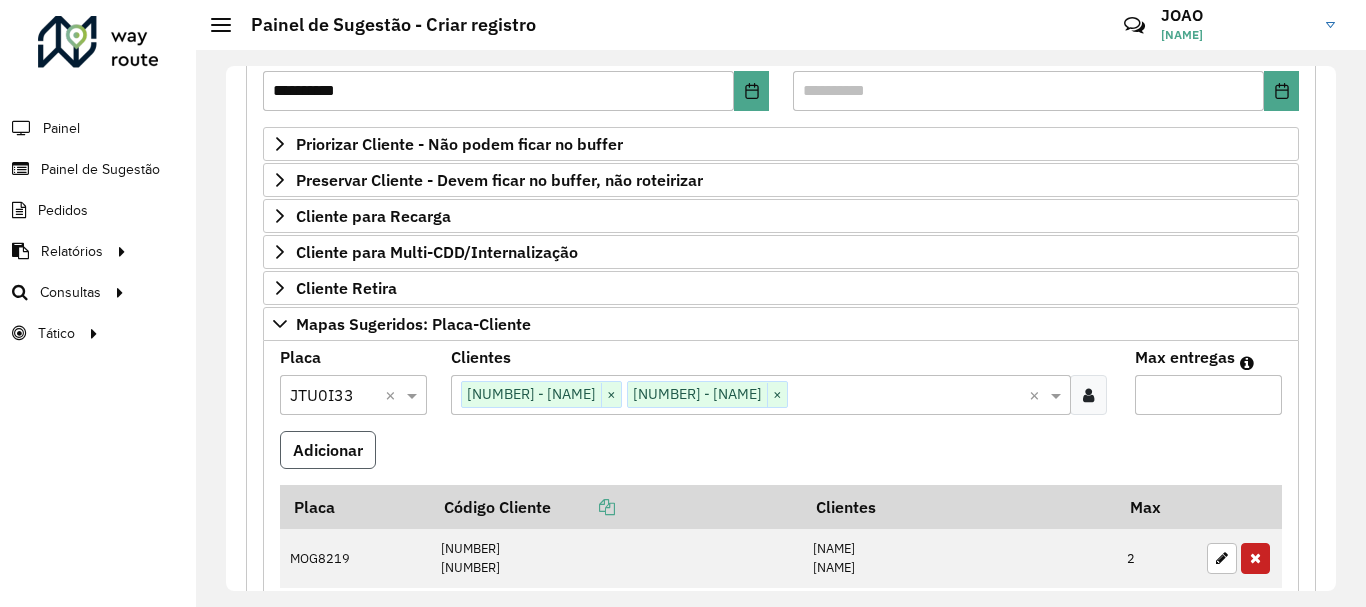 click on "Adicionar" at bounding box center (328, 450) 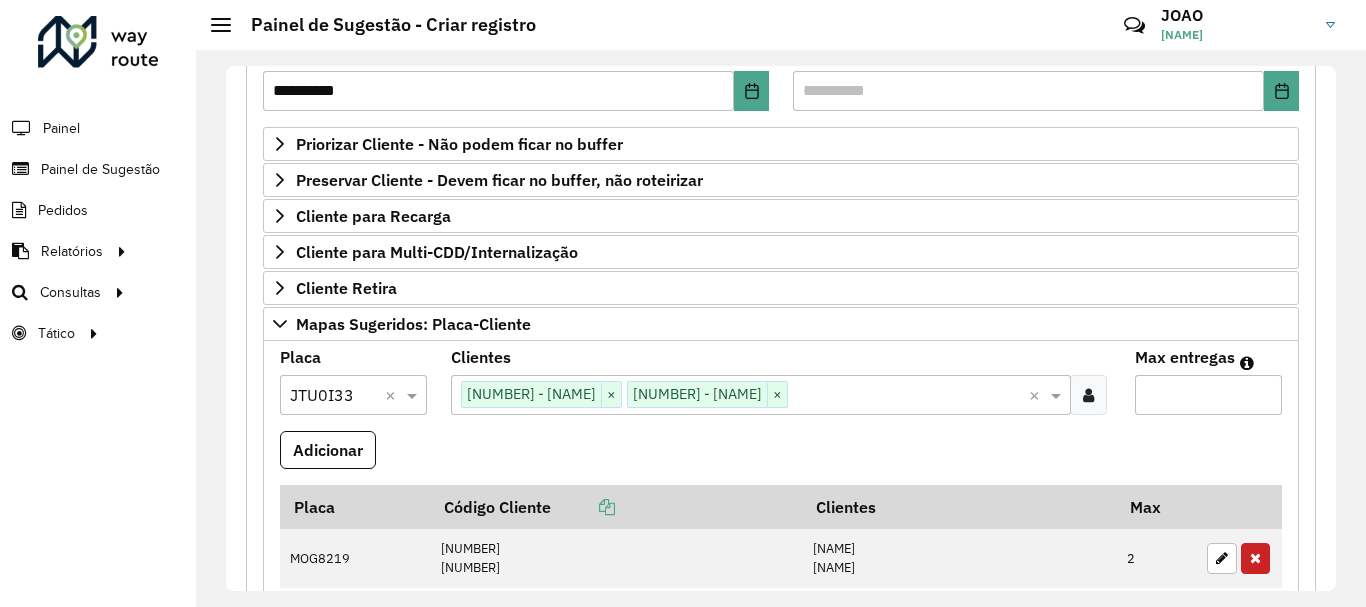 type 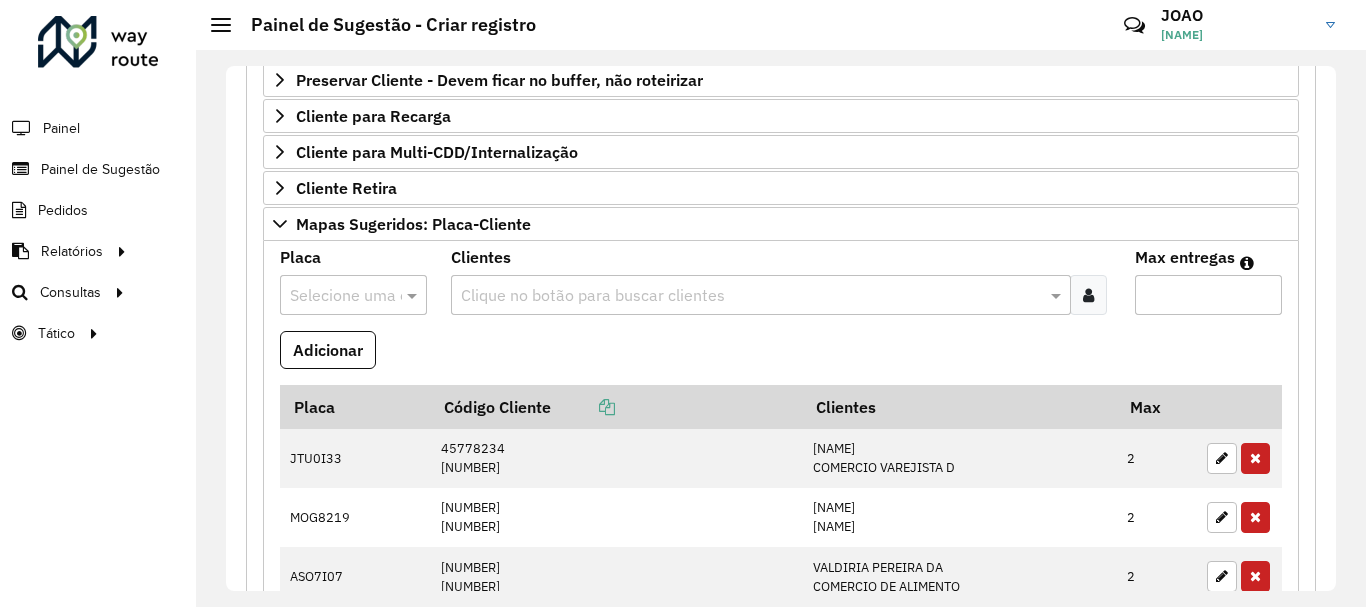 scroll, scrollTop: 0, scrollLeft: 0, axis: both 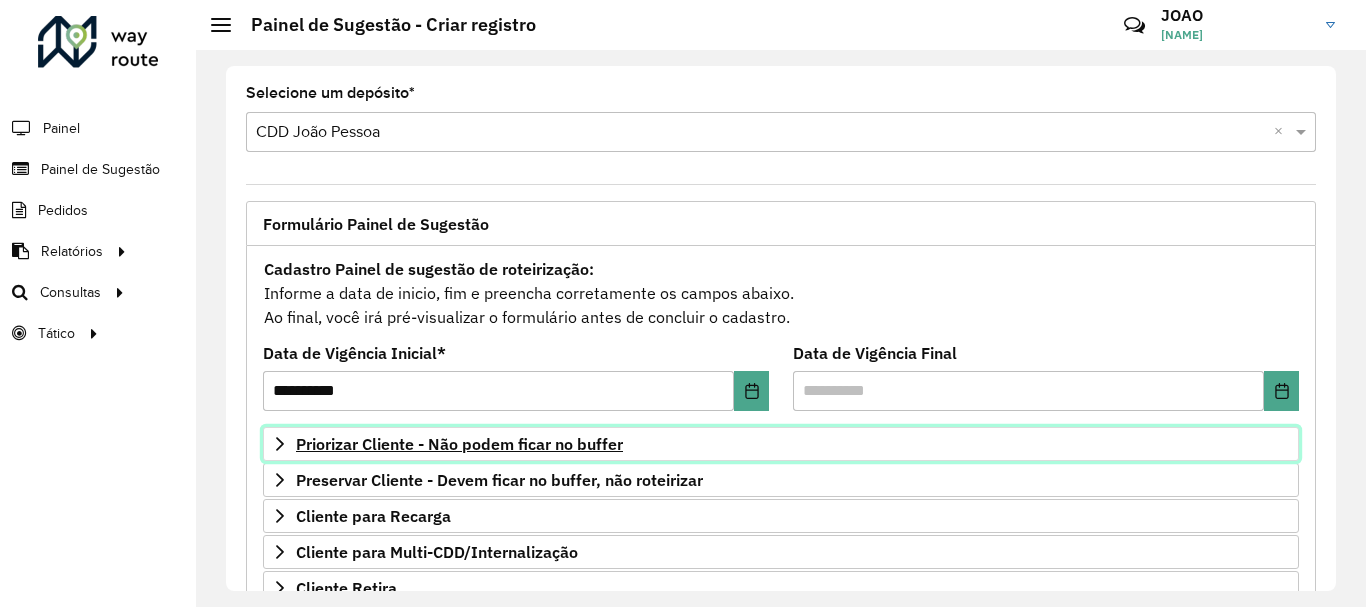 click on "Priorizar Cliente - Não podem ficar no buffer" at bounding box center (459, 444) 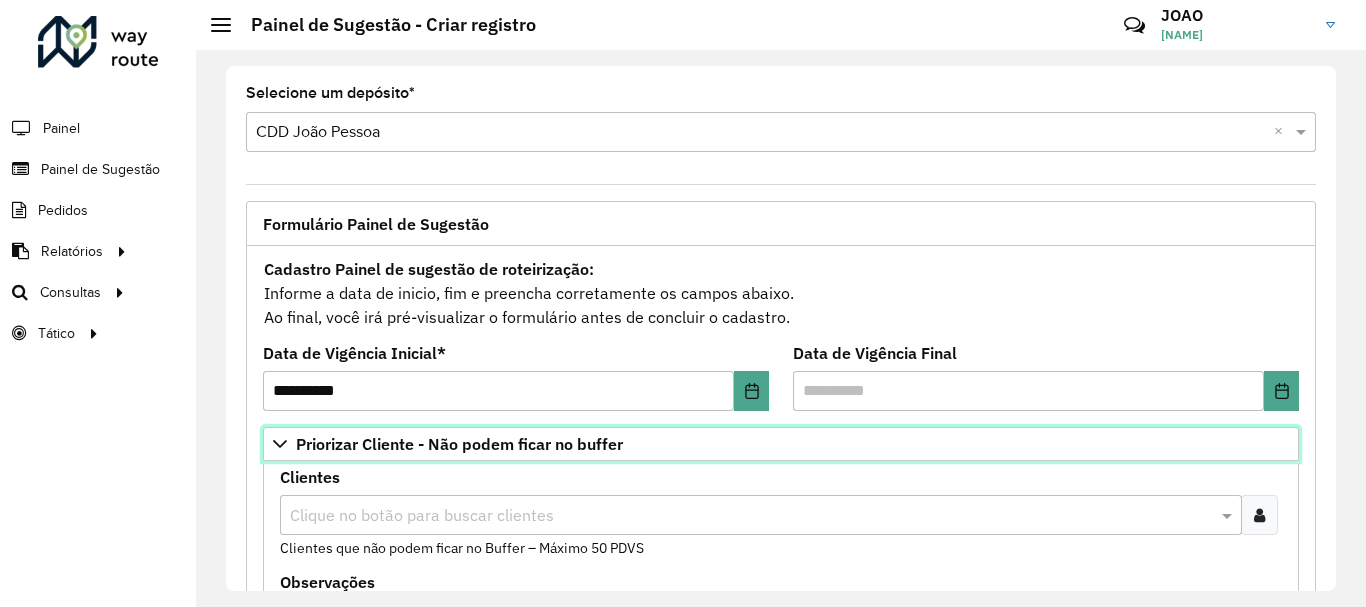 scroll, scrollTop: 200, scrollLeft: 0, axis: vertical 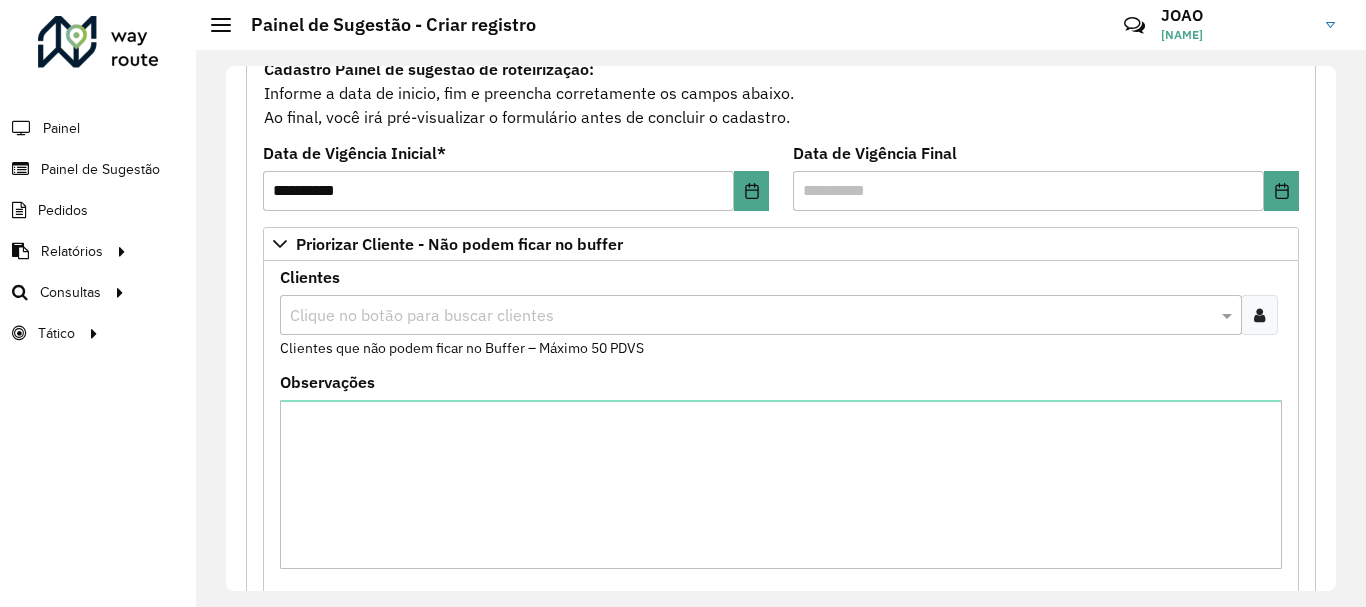 click at bounding box center (751, 316) 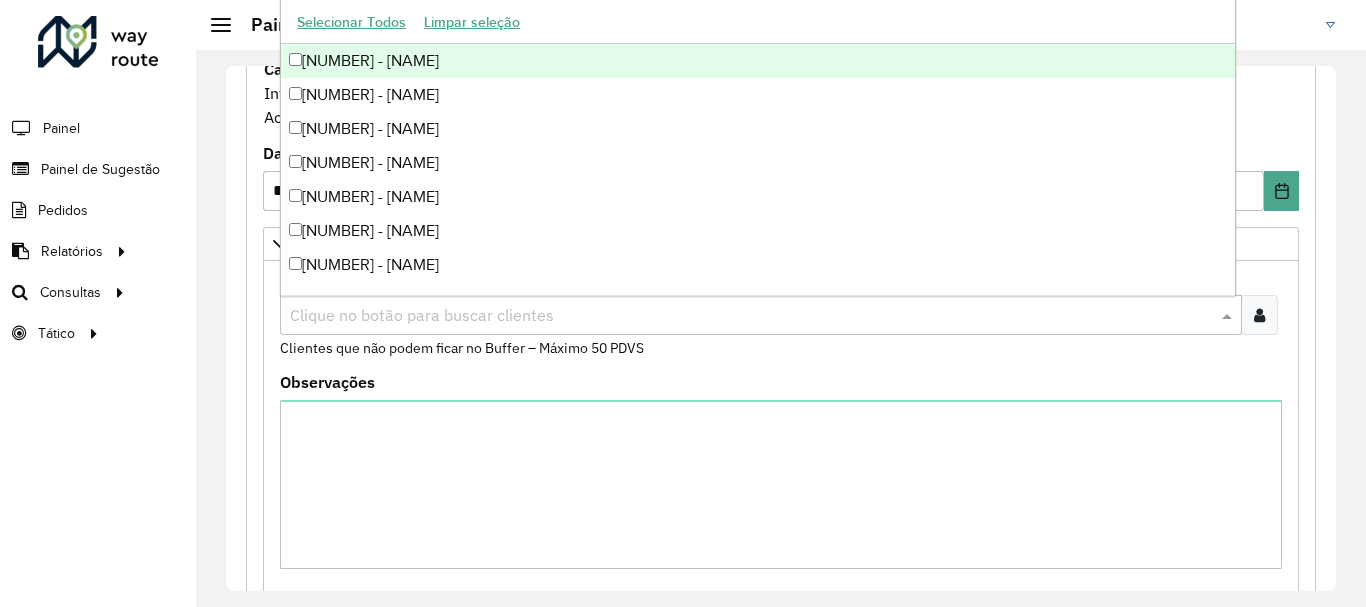 paste on "*****" 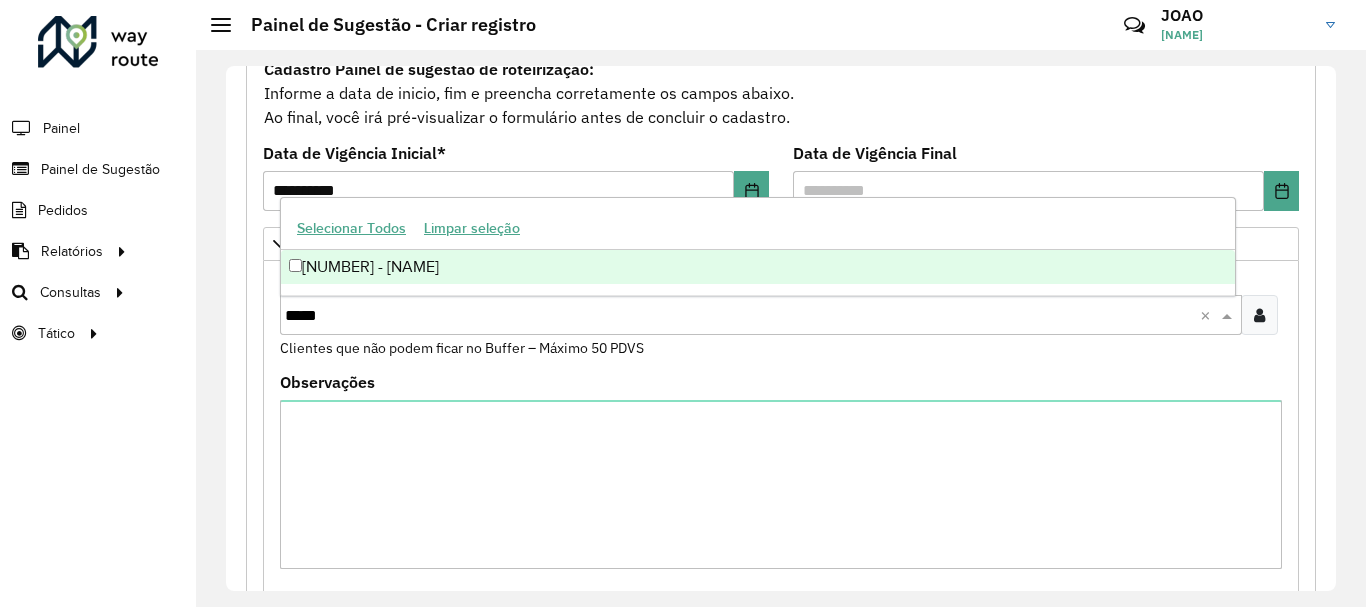 click on "[NUMBER] - [NAME]" at bounding box center [758, 267] 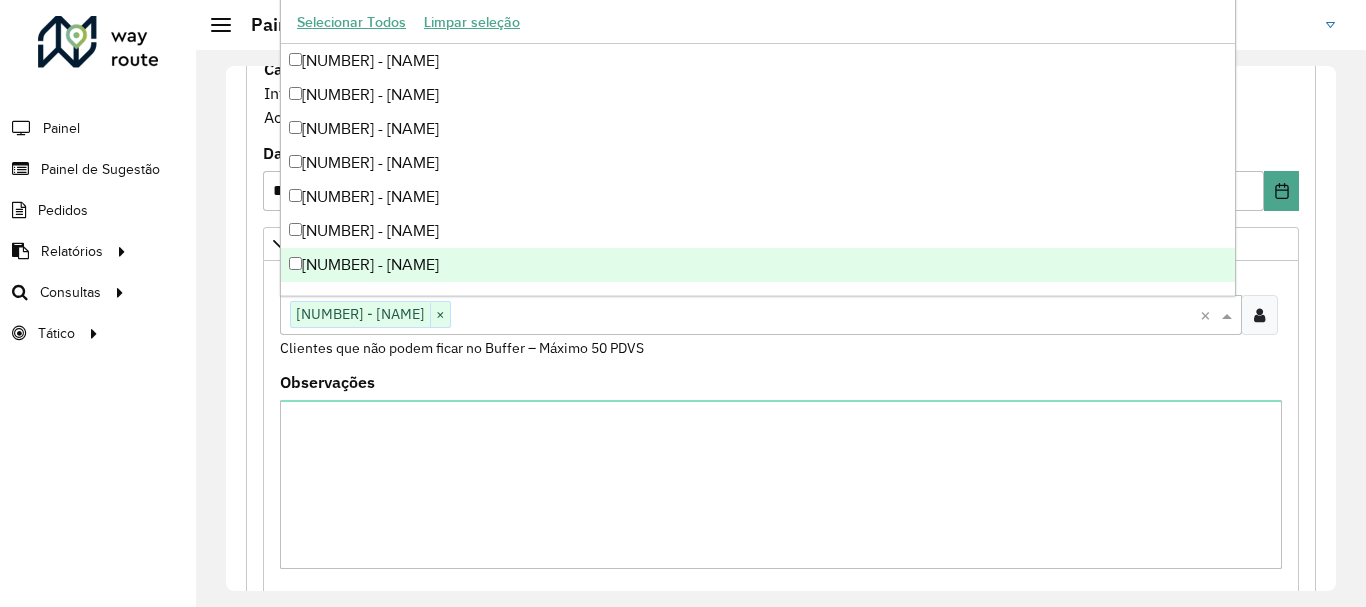 paste on "****" 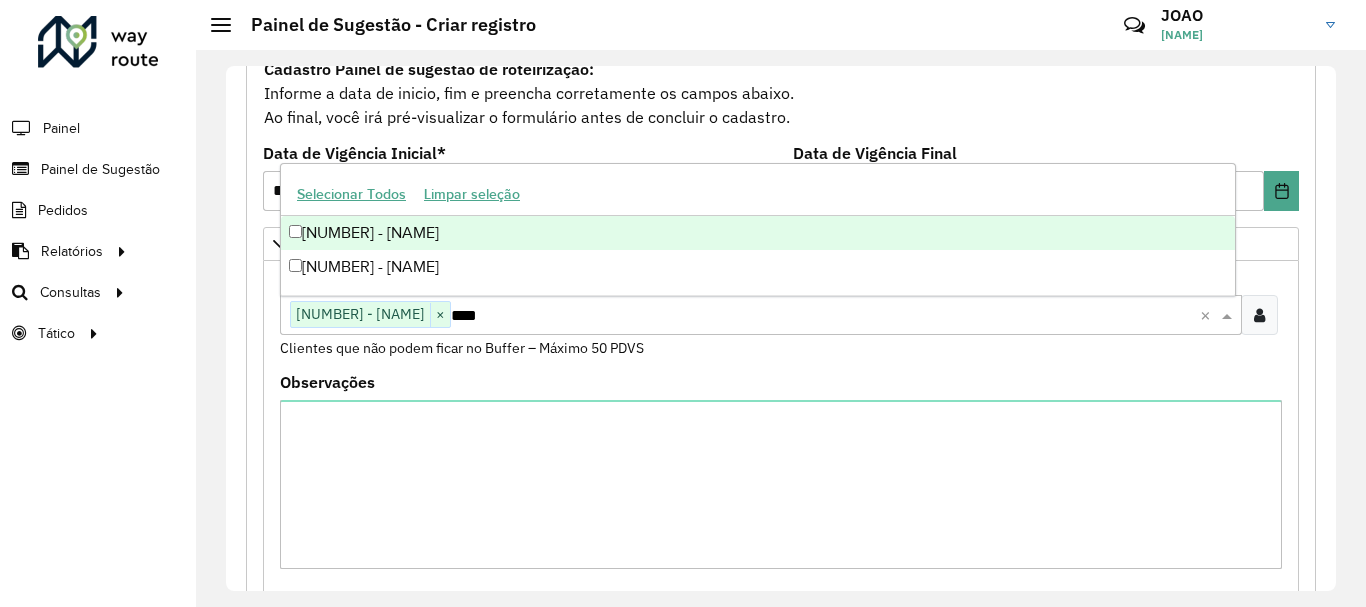 click on "[NUMBER] - [NAME]" at bounding box center (758, 233) 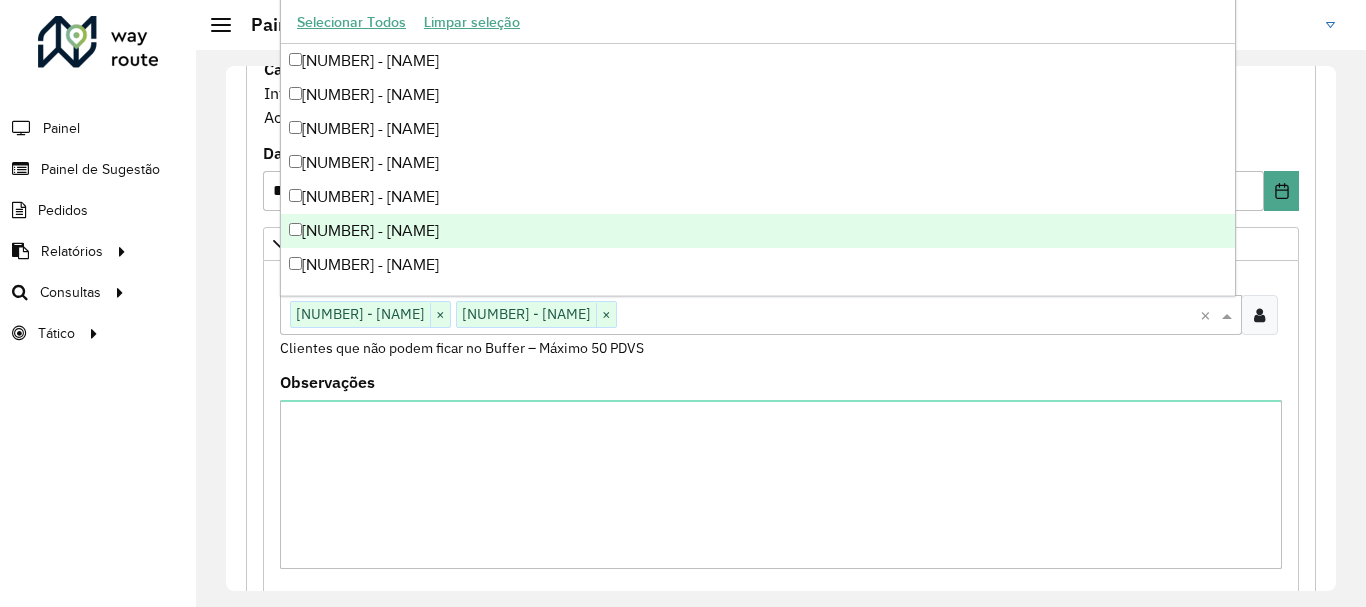 click on "Observações" at bounding box center (781, 472) 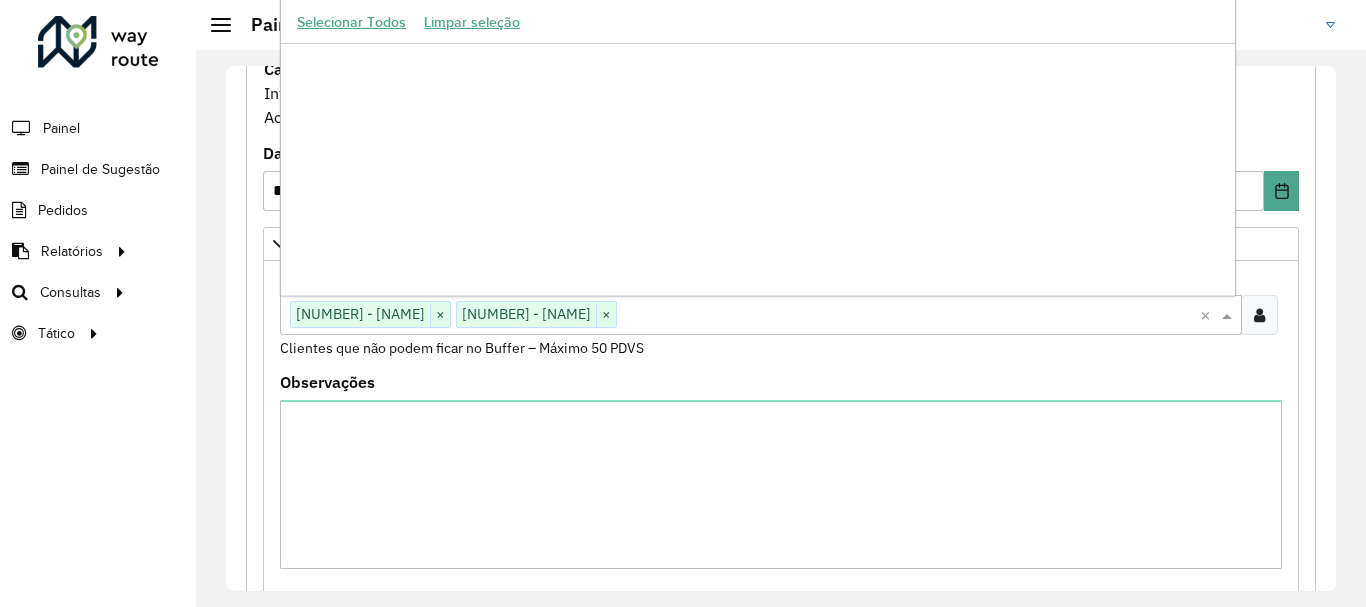 click at bounding box center (908, 316) 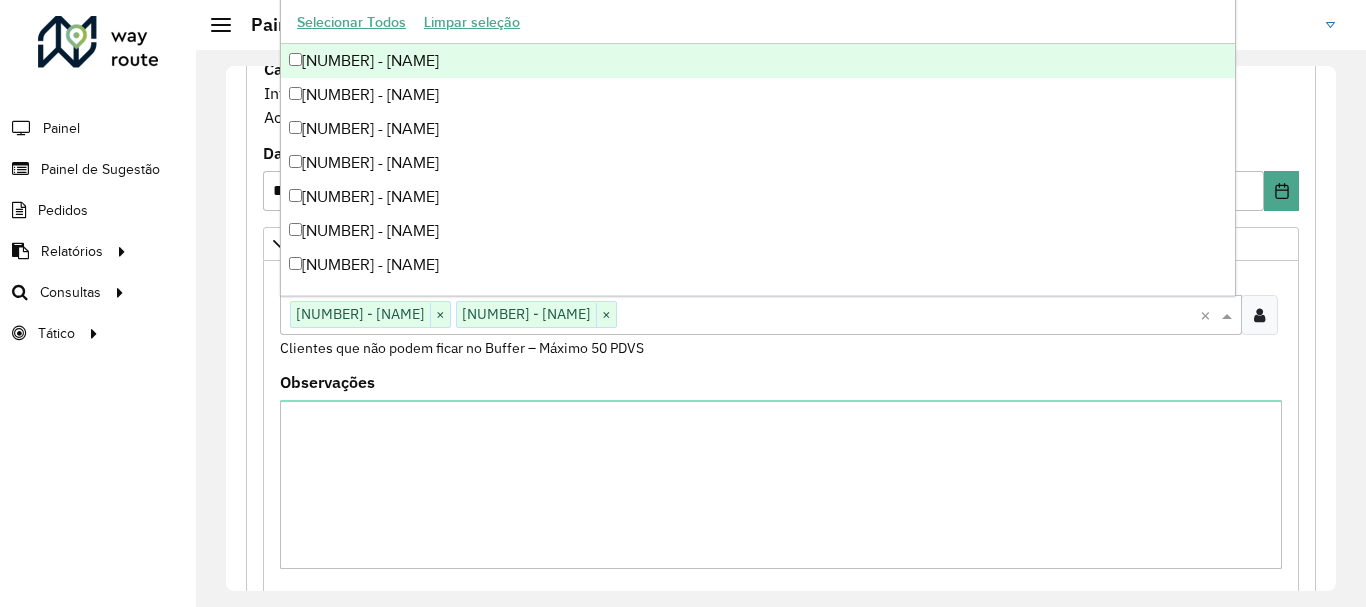 scroll, scrollTop: 659, scrollLeft: 0, axis: vertical 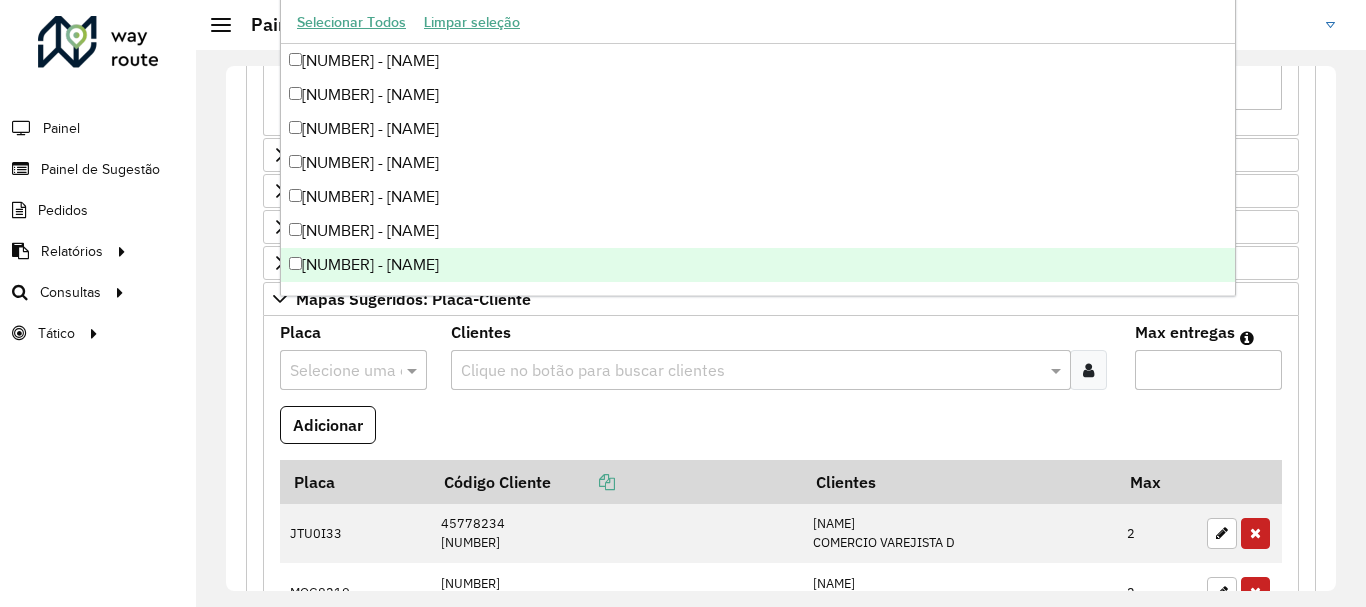 click on "Clientes  Clique no botão para buscar clientes" at bounding box center (781, 357) 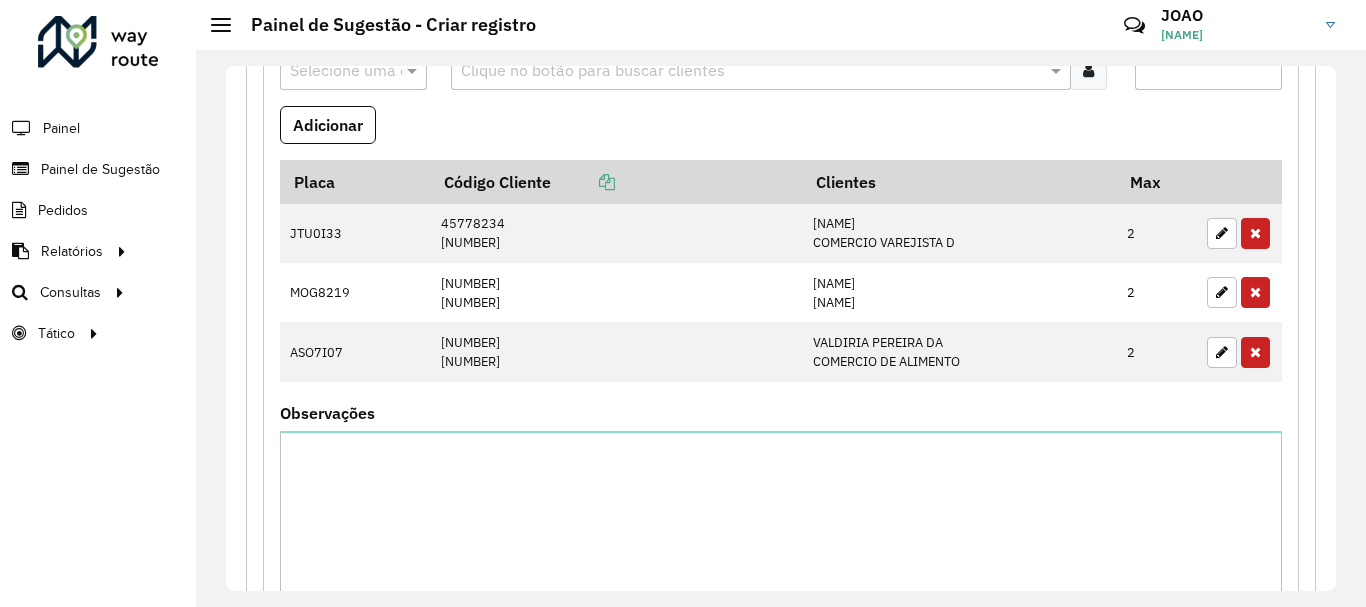 scroll, scrollTop: 1335, scrollLeft: 0, axis: vertical 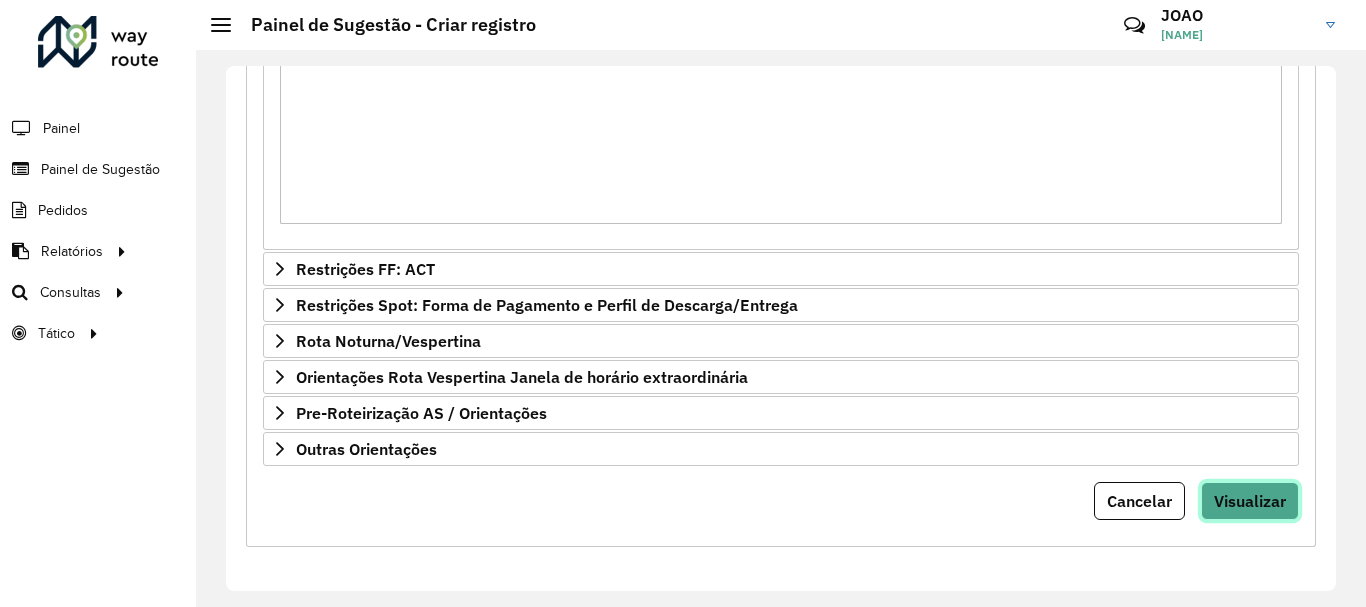 click on "Visualizar" at bounding box center [1250, 501] 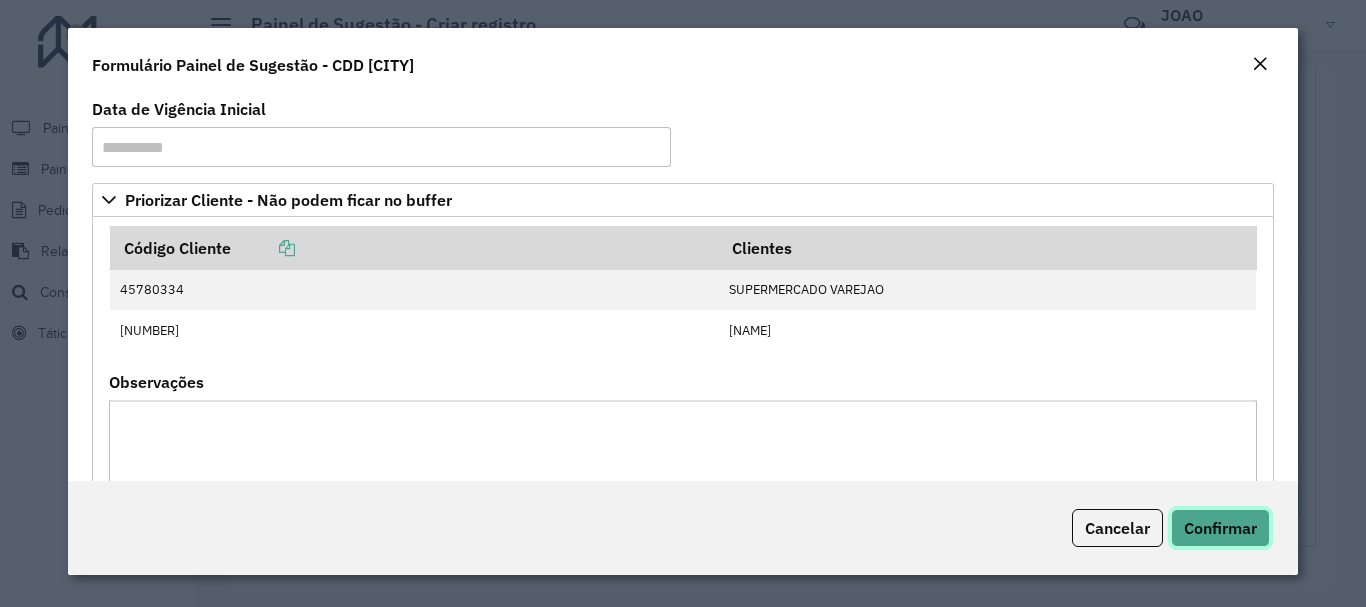 click on "Confirmar" 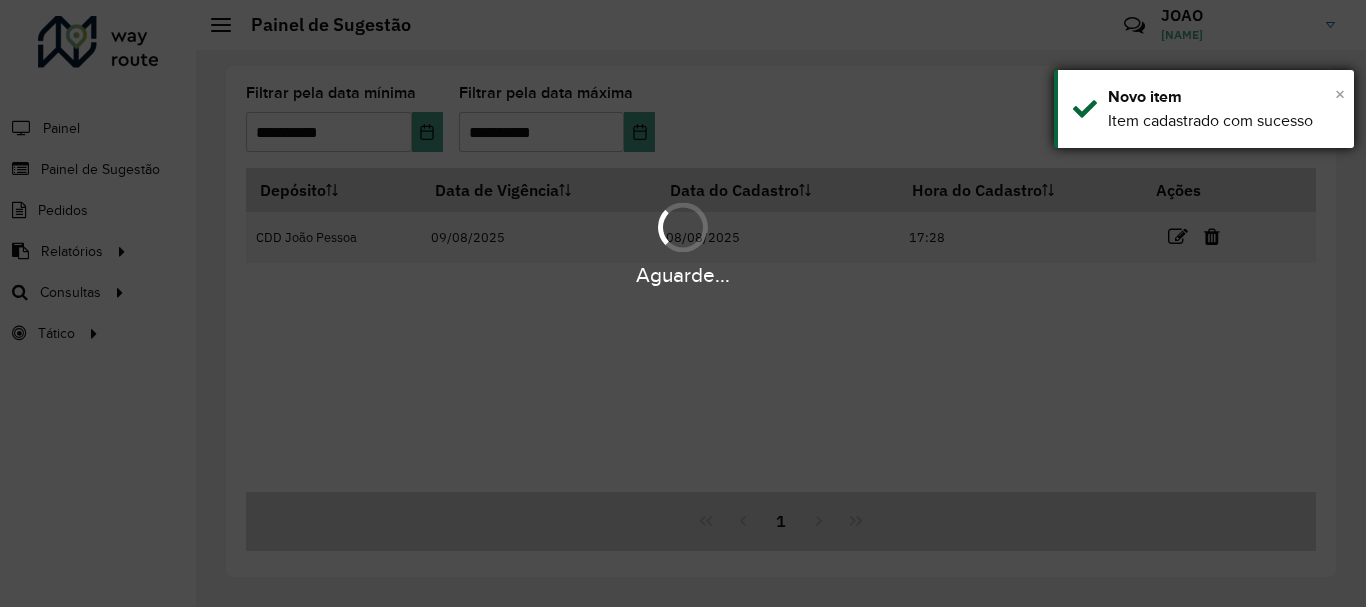 click on "×" at bounding box center (1340, 94) 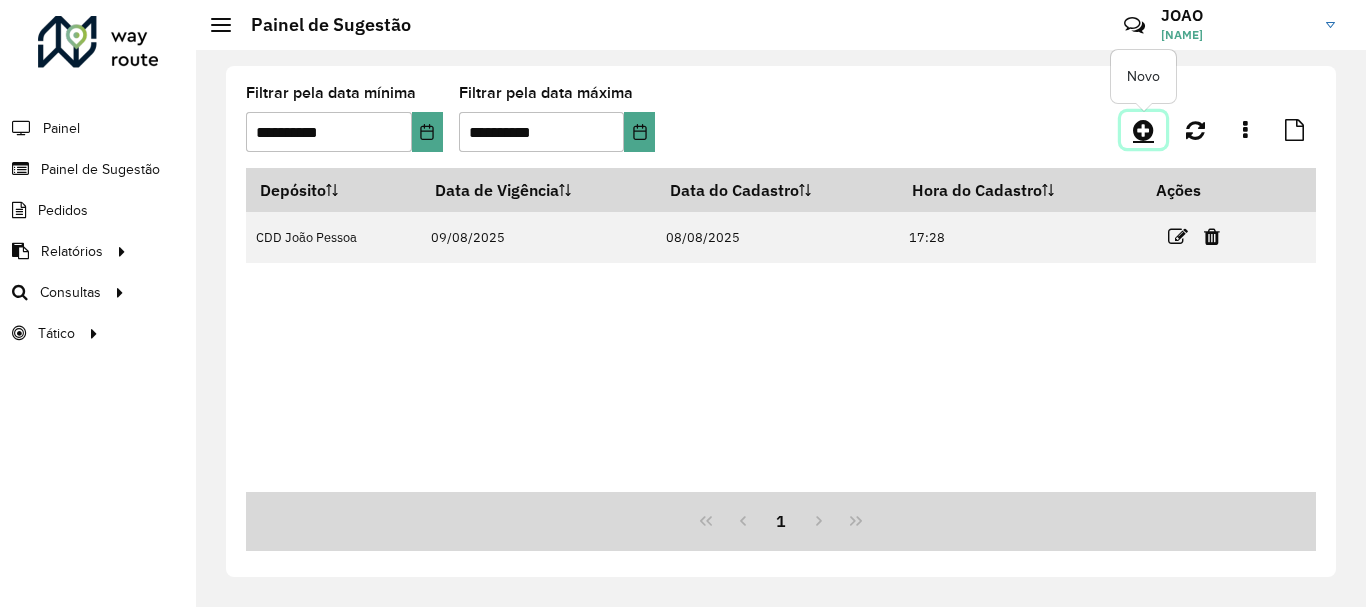 click 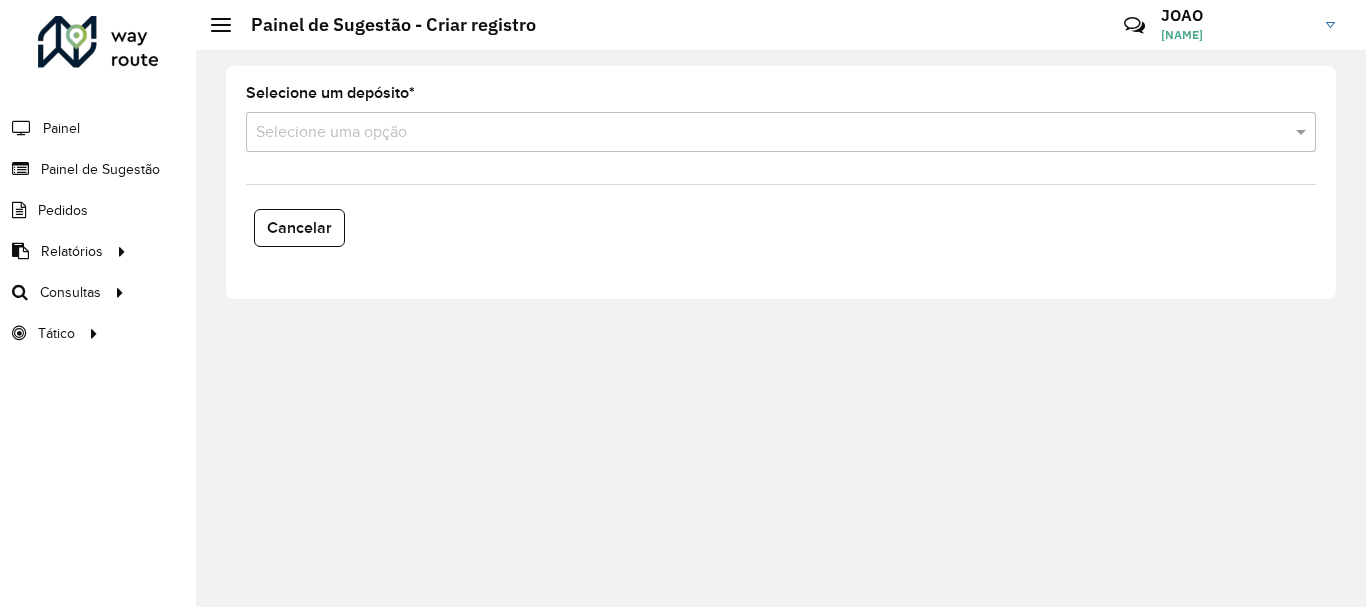 click on "Selecione um depósito  * Selecione uma opção" 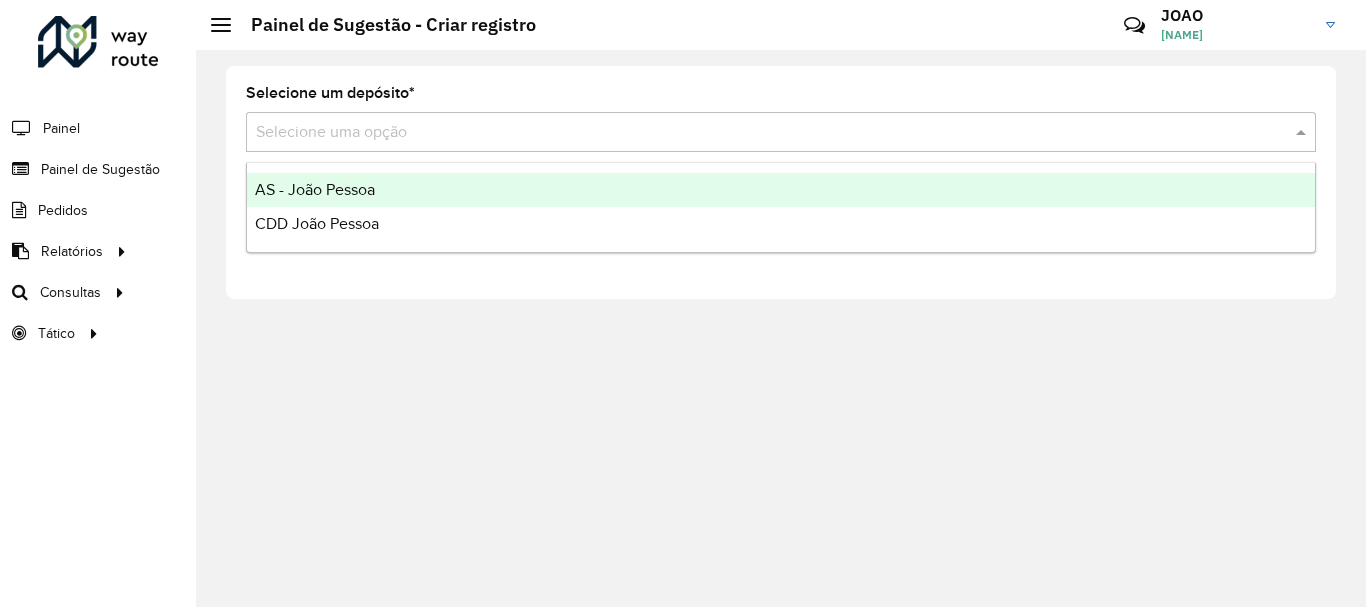 click on "AS - João Pessoa" at bounding box center (315, 189) 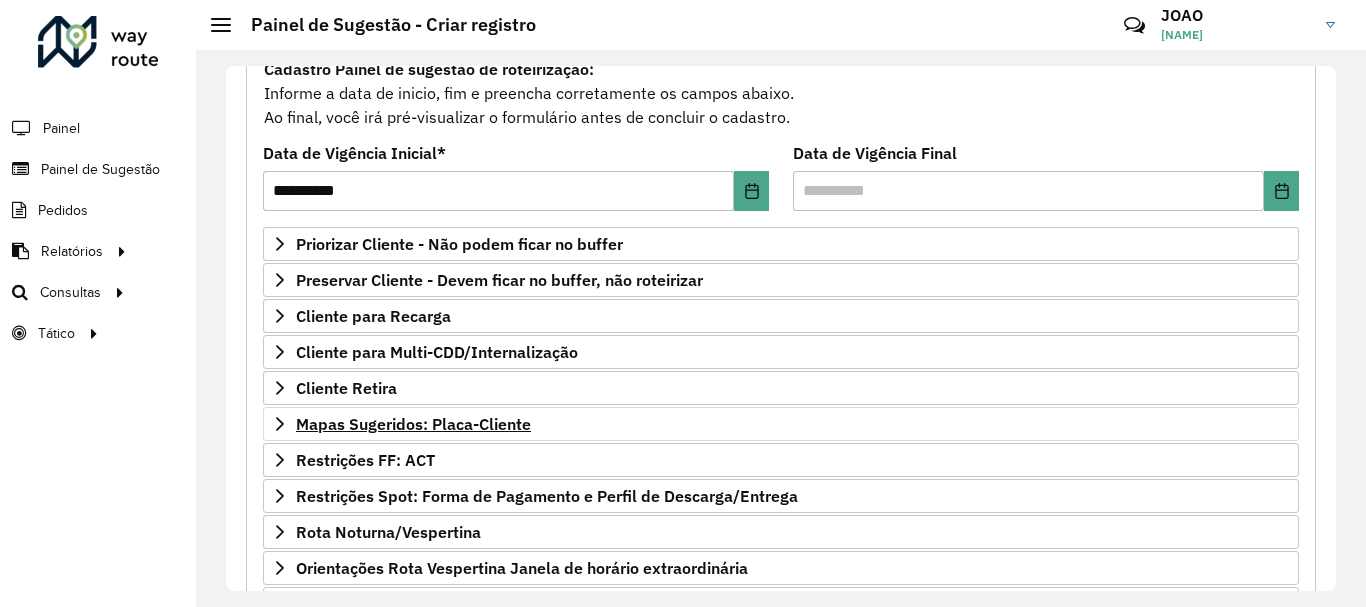 scroll, scrollTop: 300, scrollLeft: 0, axis: vertical 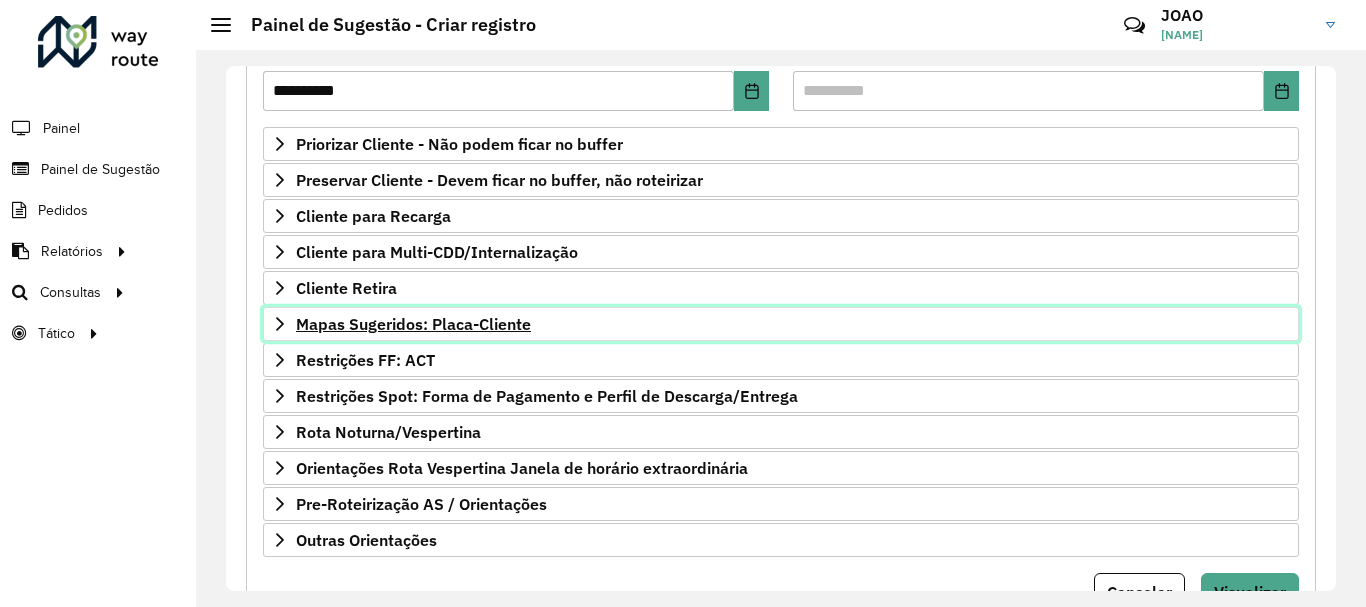 click on "Mapas Sugeridos: Placa-Cliente" at bounding box center [413, 324] 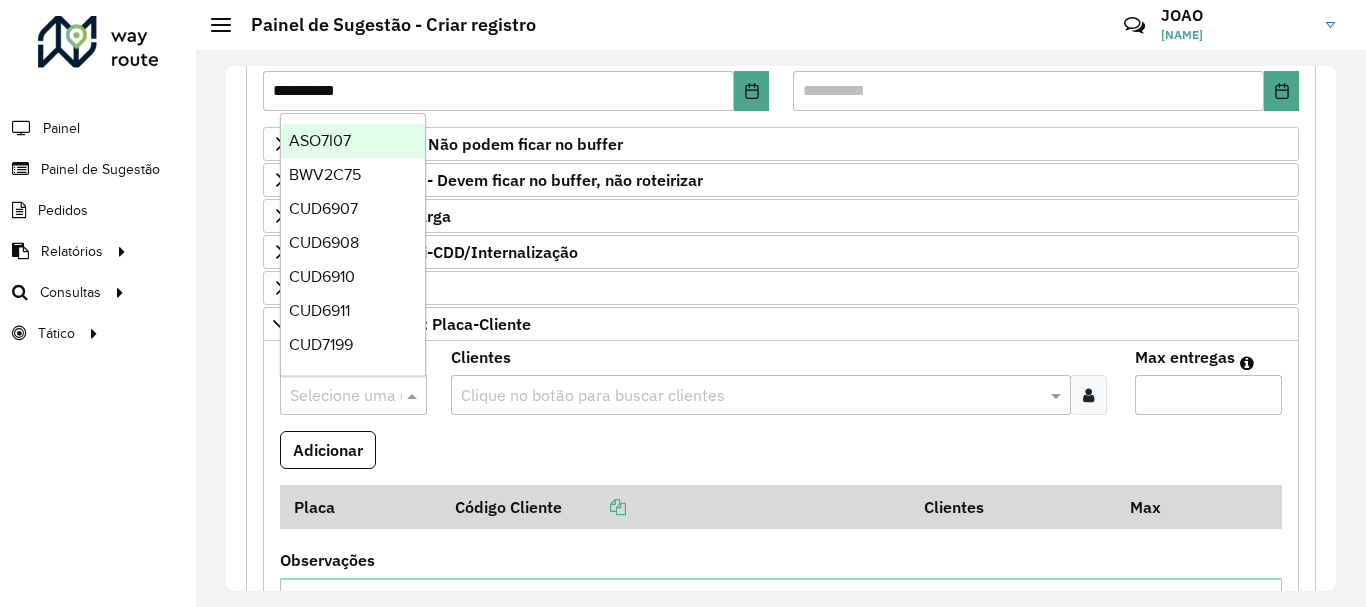 click at bounding box center [333, 396] 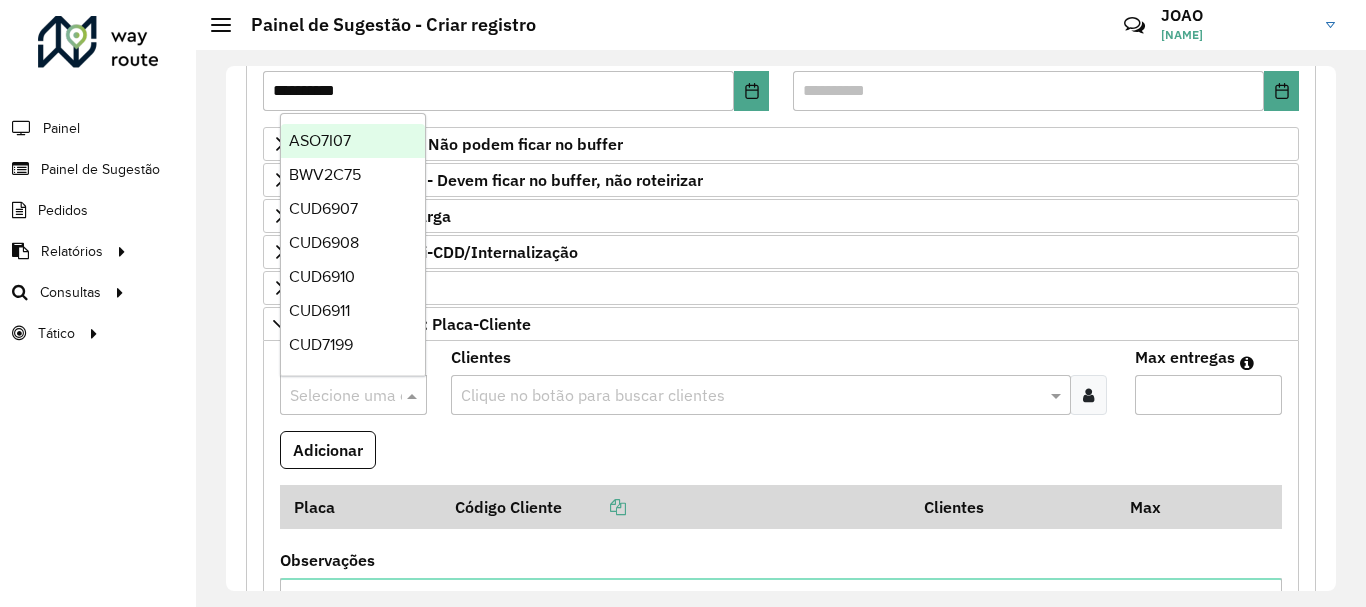 click on "Clientes  Clique no botão para buscar clientes" at bounding box center [781, 382] 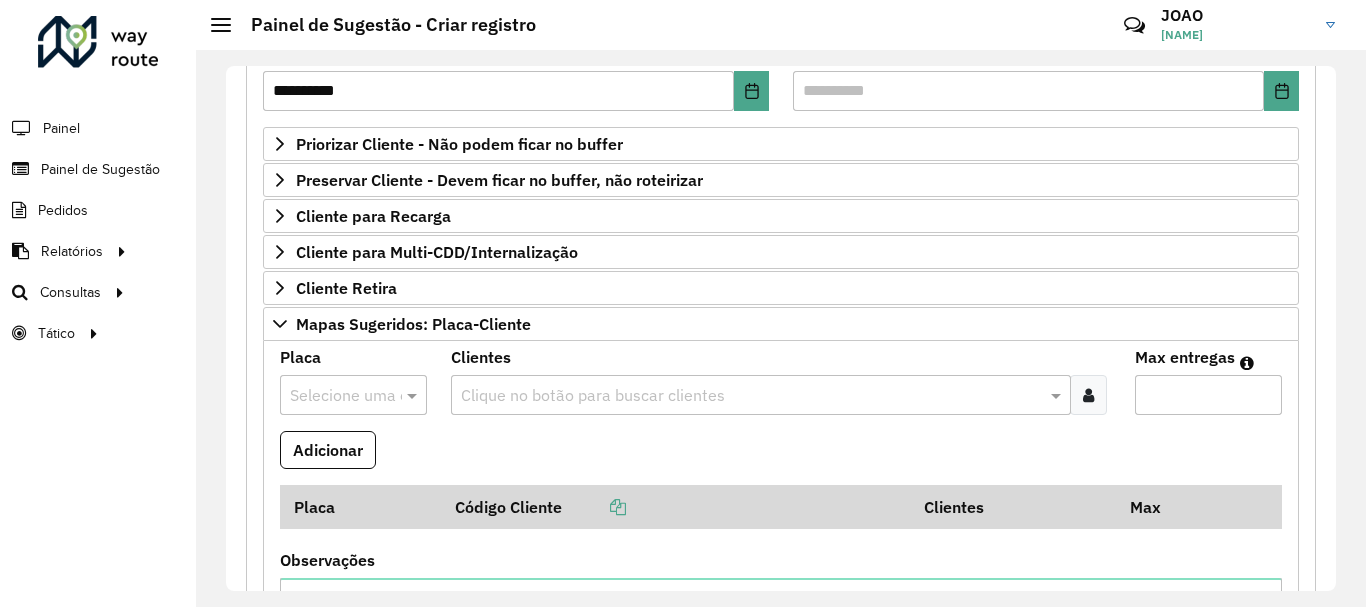 click at bounding box center (751, 396) 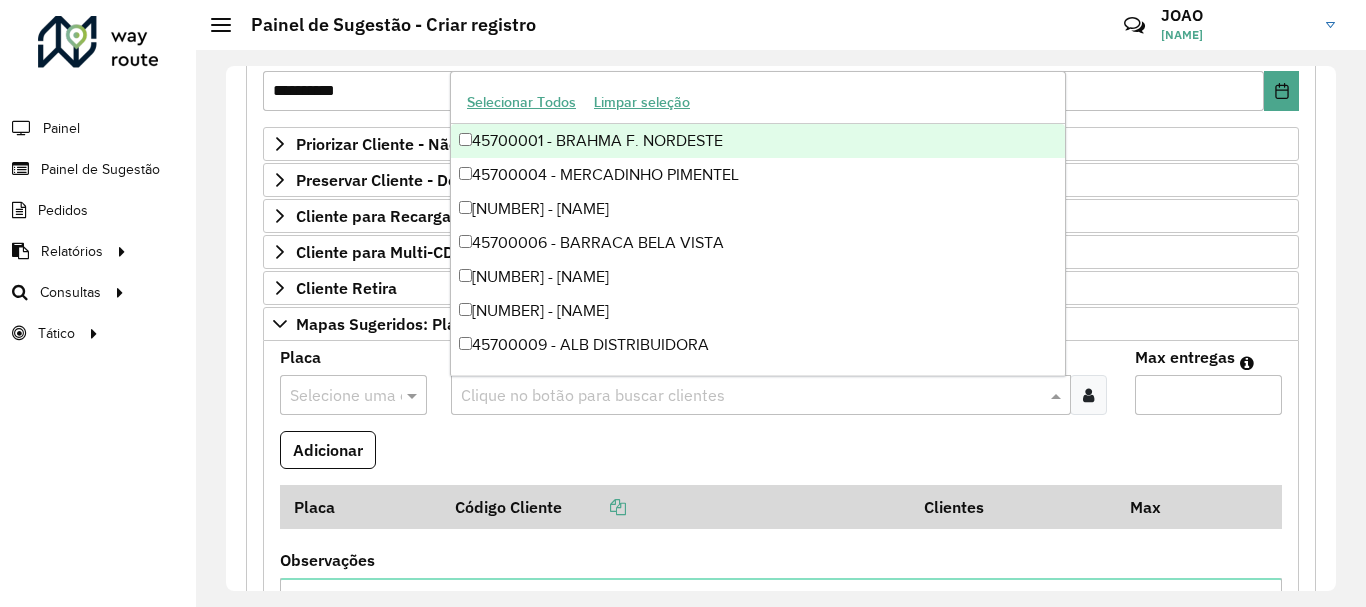 paste on "****" 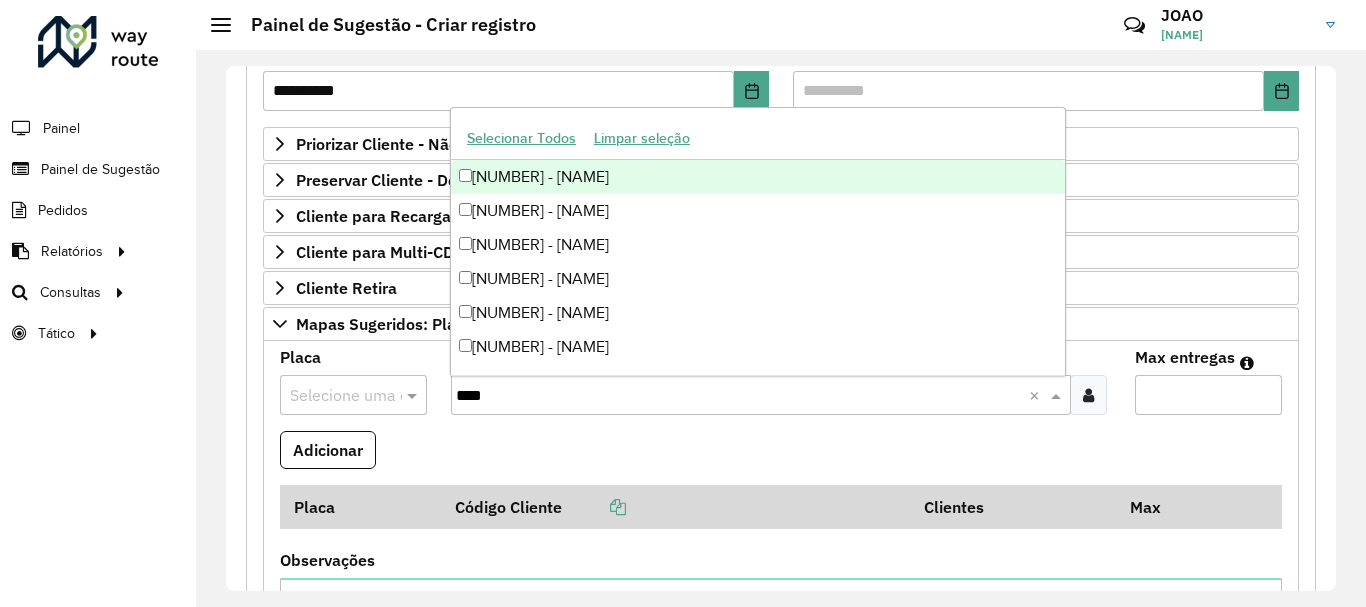 click on "[NUMBER] - [NAME]" at bounding box center [758, 177] 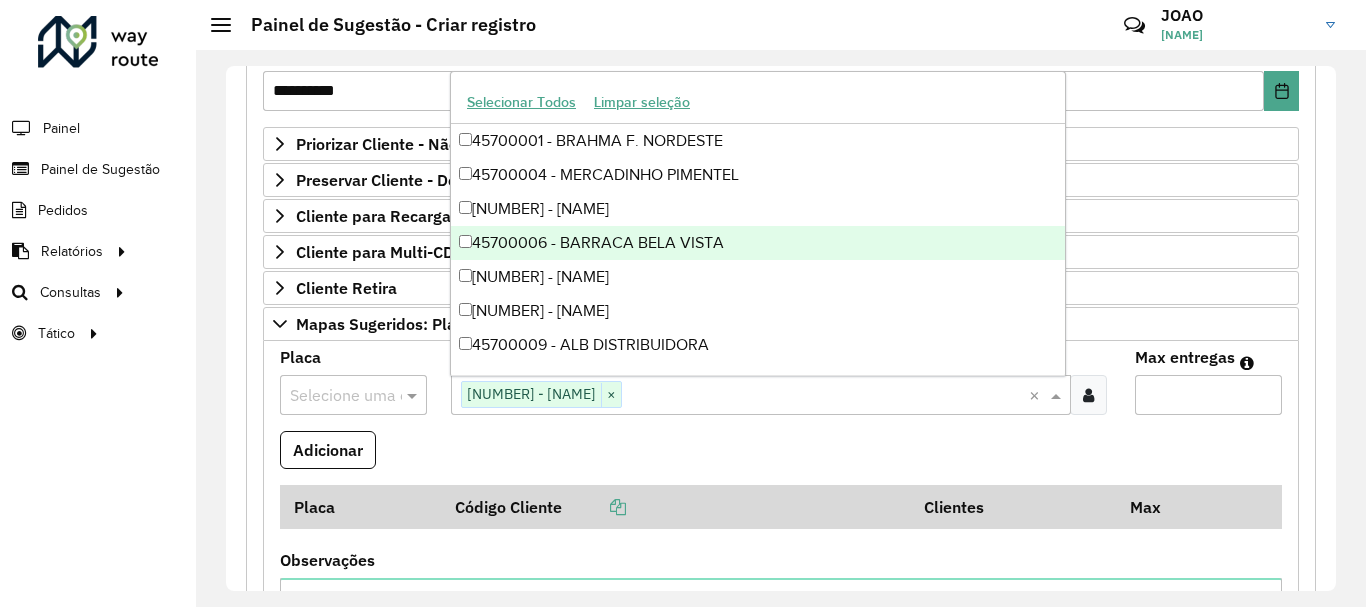 click at bounding box center (333, 396) 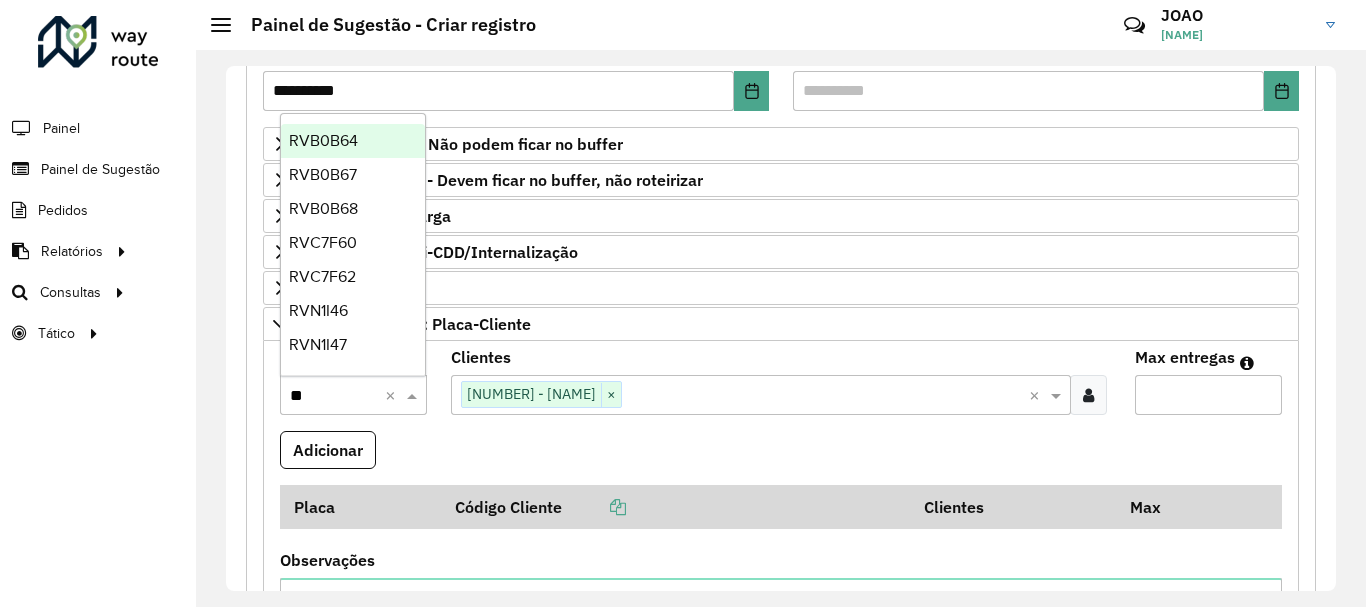 type on "*" 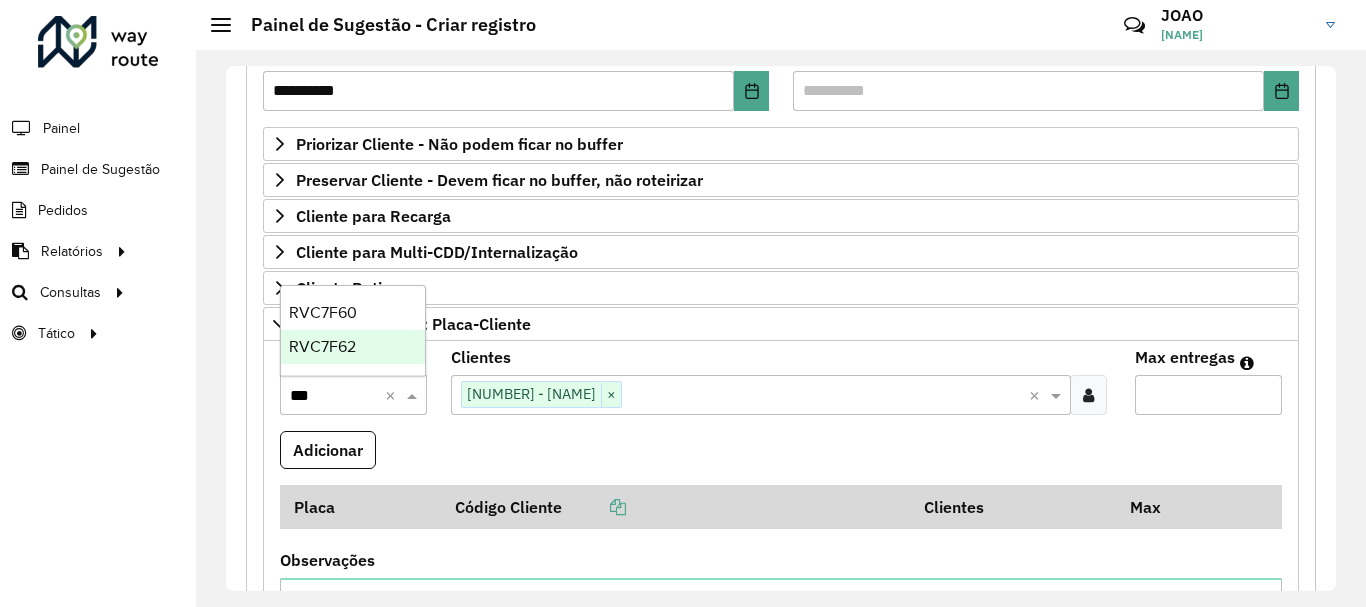 click on "RVC7F62" at bounding box center (353, 347) 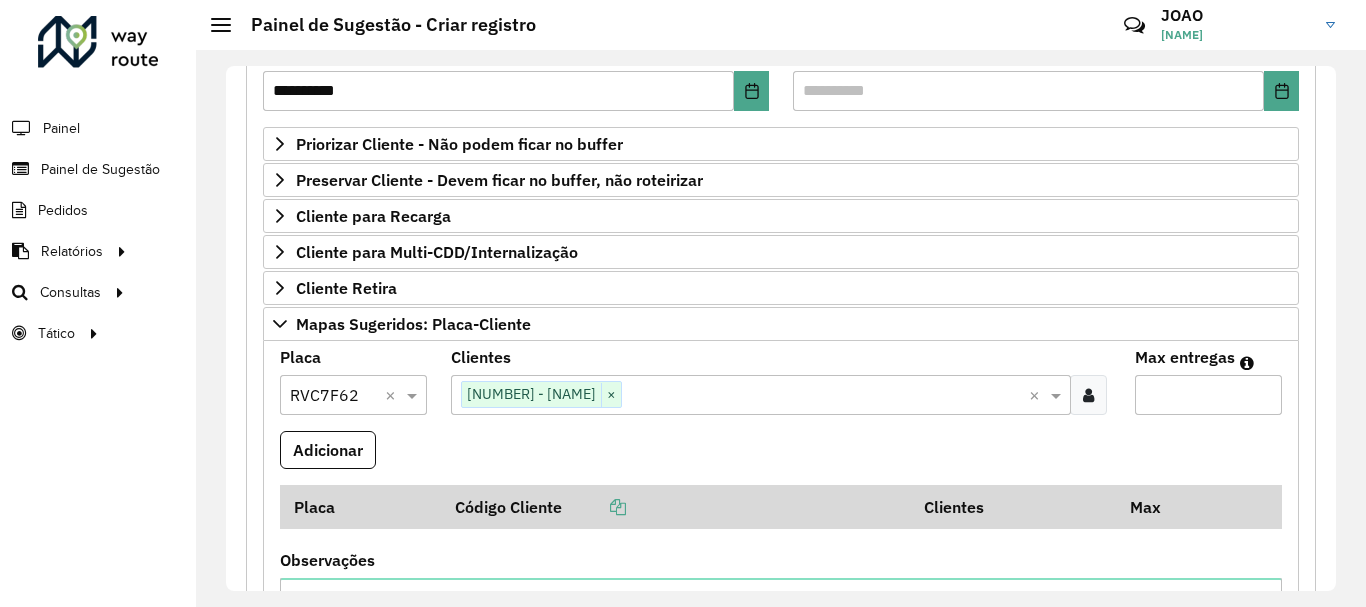 click on "Max entregas" at bounding box center (1208, 395) 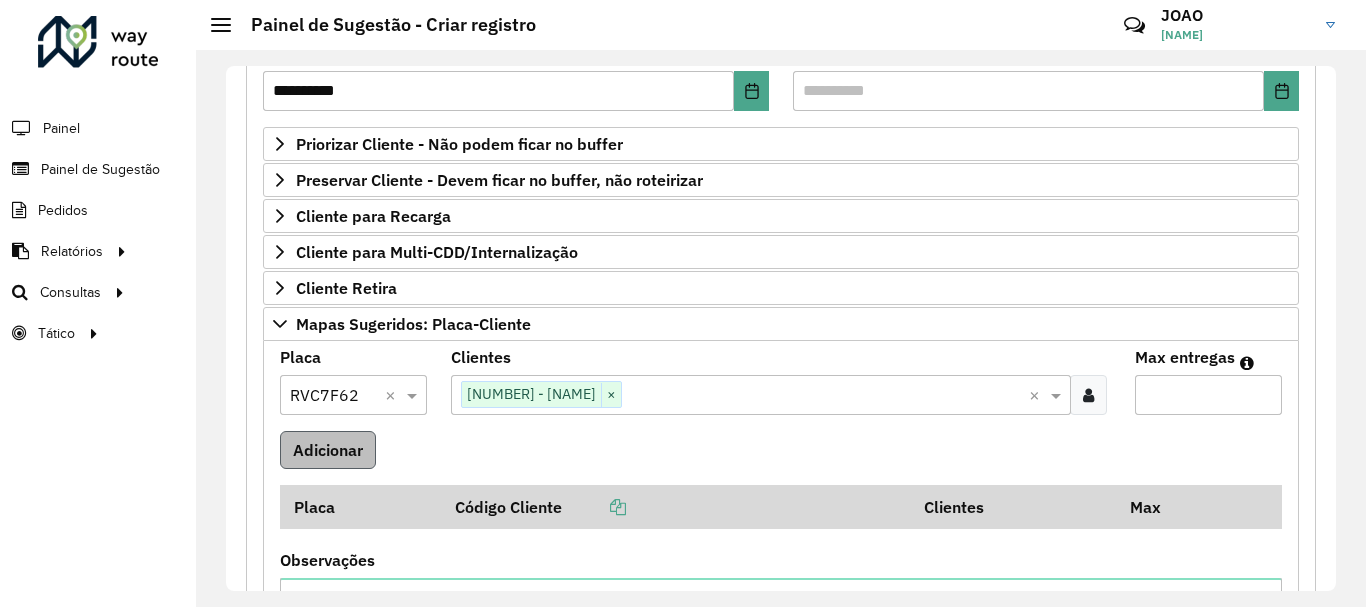 type on "*" 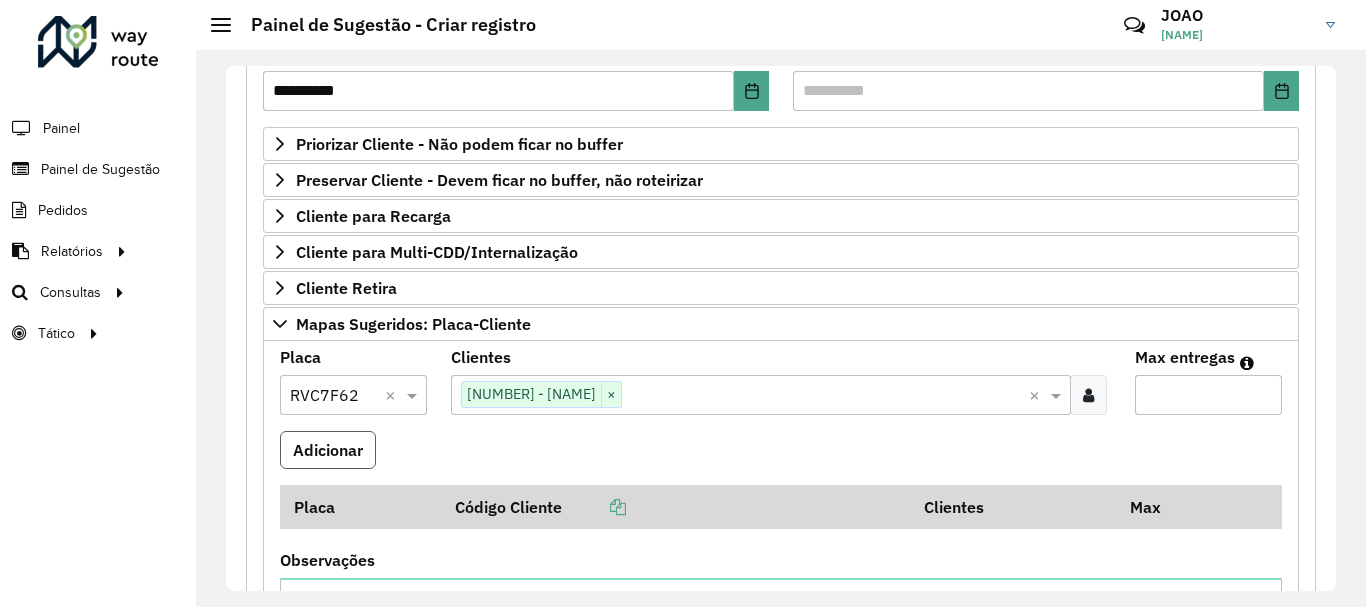click on "Adicionar" at bounding box center [328, 450] 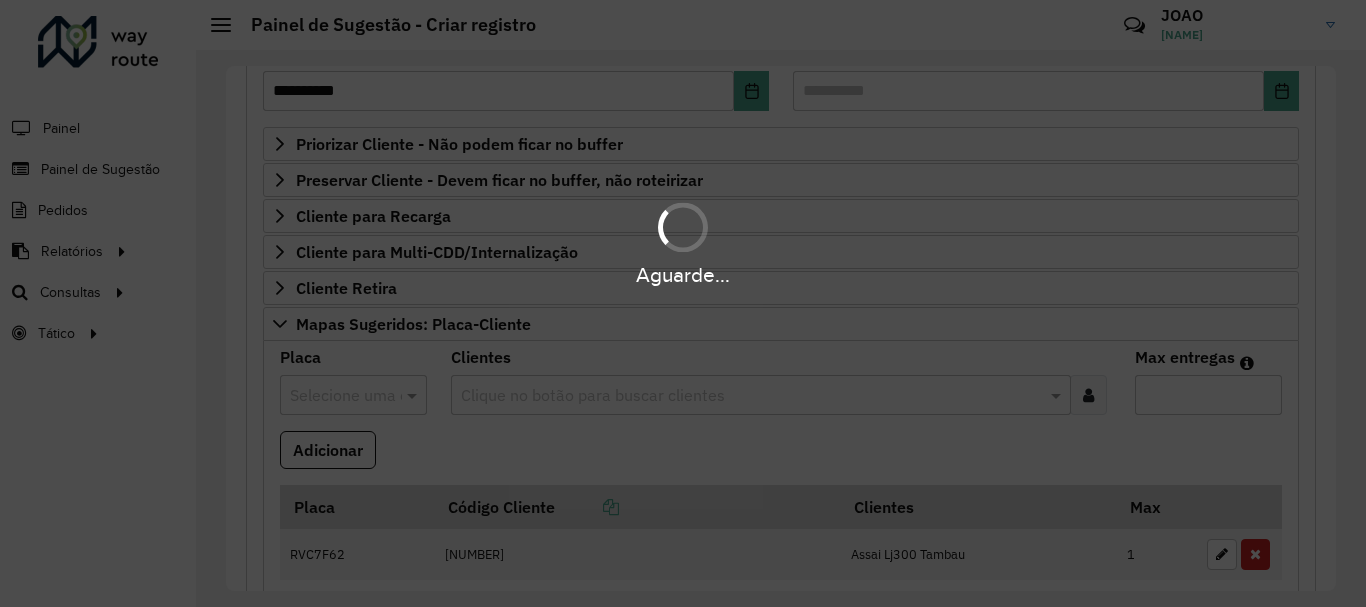 type 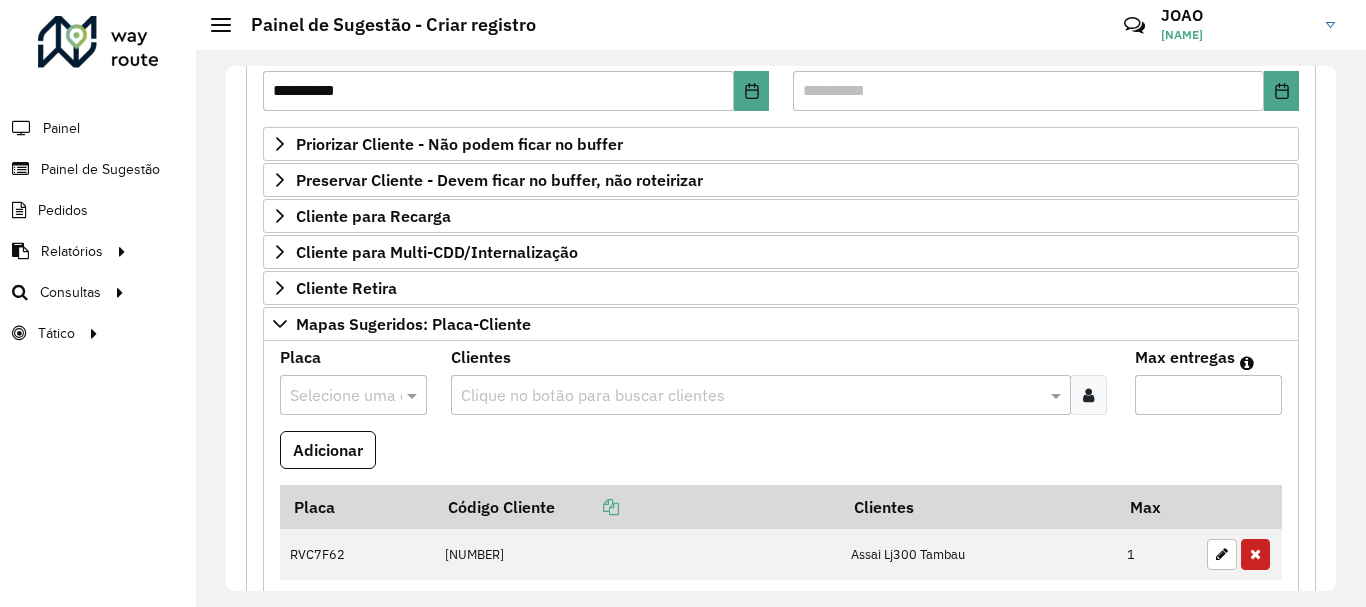 click at bounding box center (751, 396) 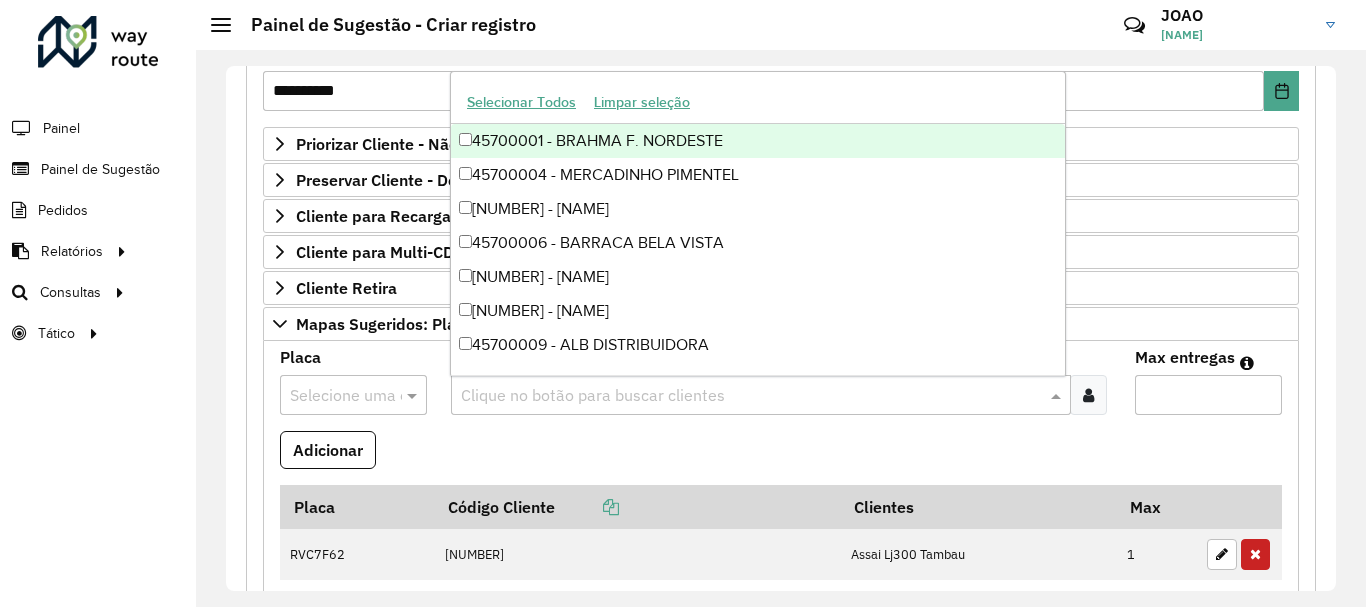 paste on "****" 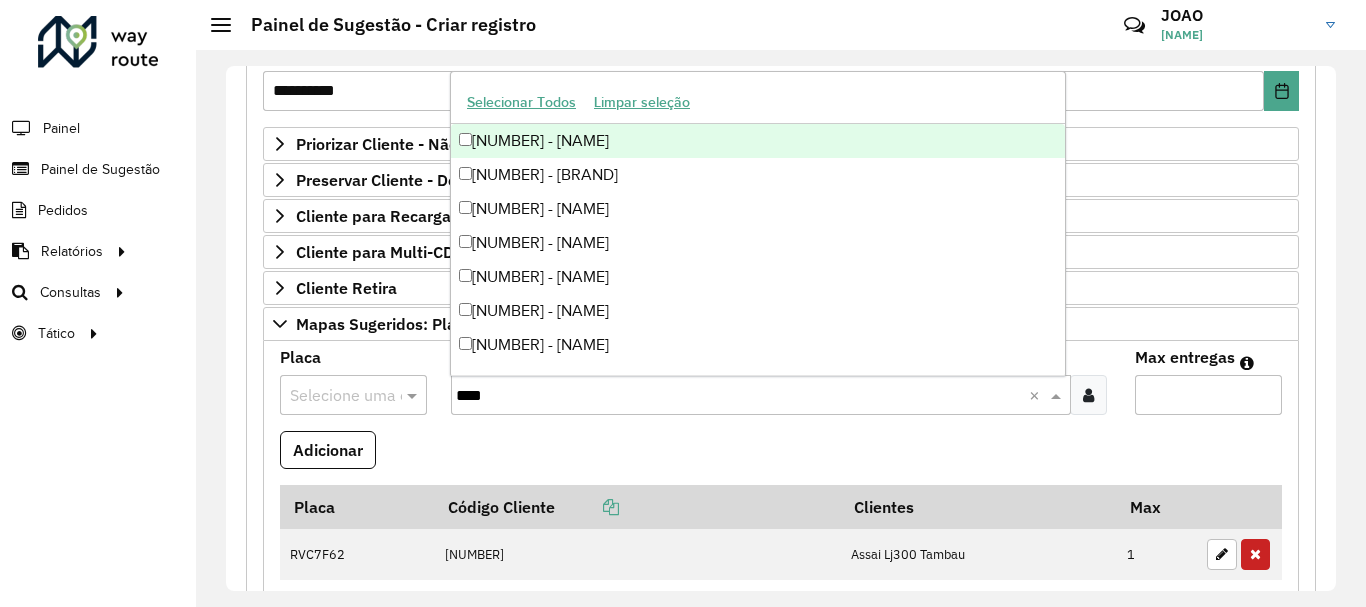 click on "[NUMBER] - [NAME]" at bounding box center (758, 141) 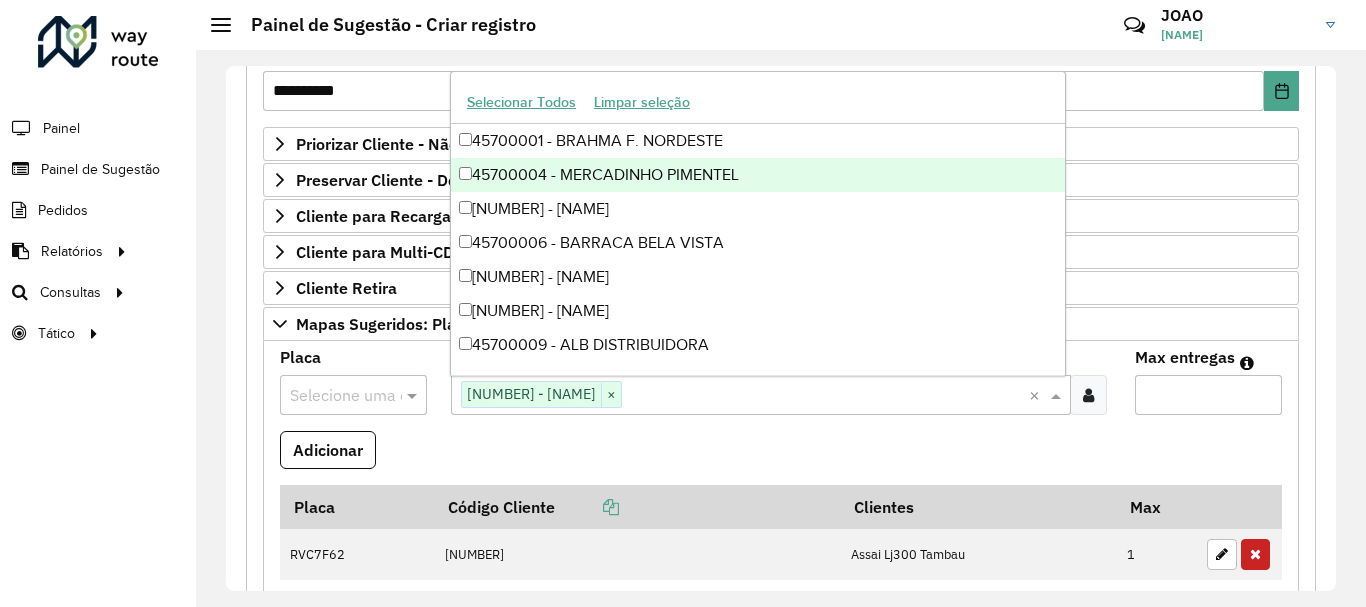click at bounding box center [333, 396] 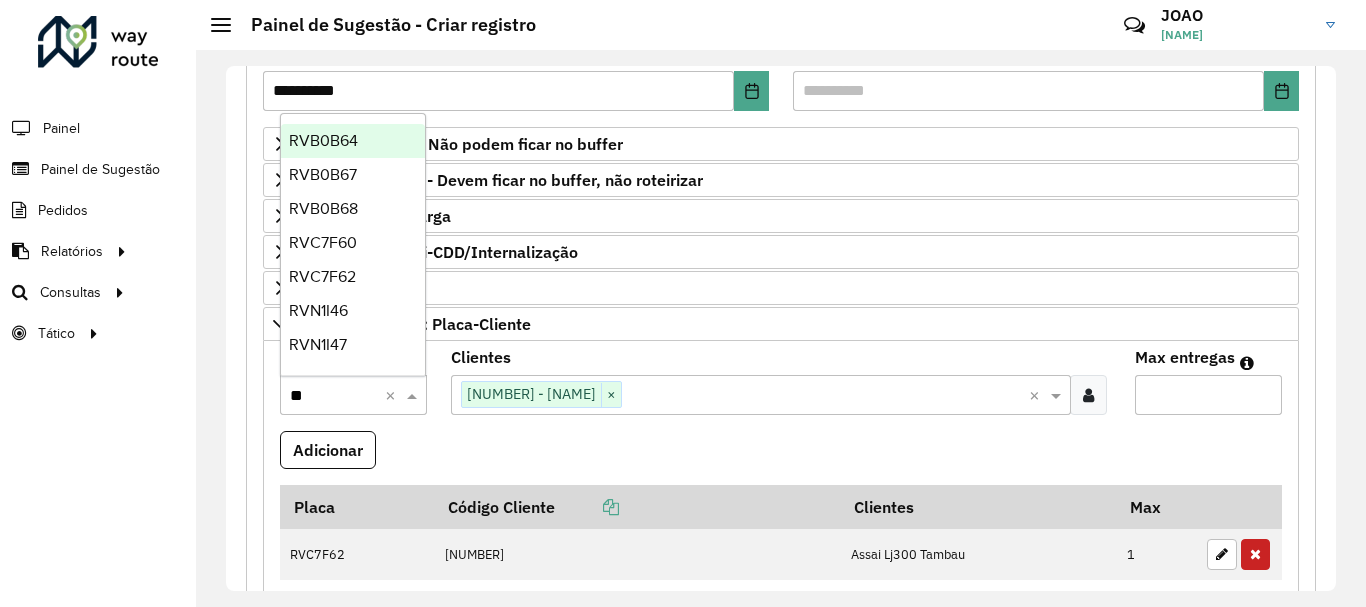 type on "***" 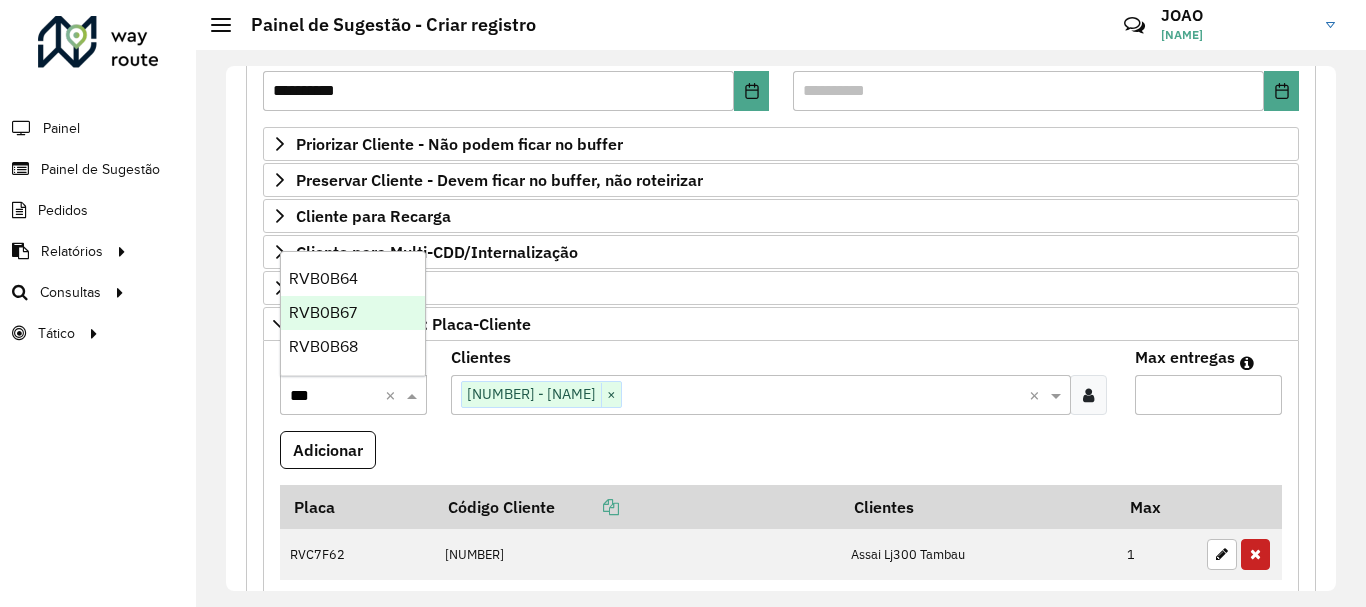 click on "RVB0B67" at bounding box center [353, 313] 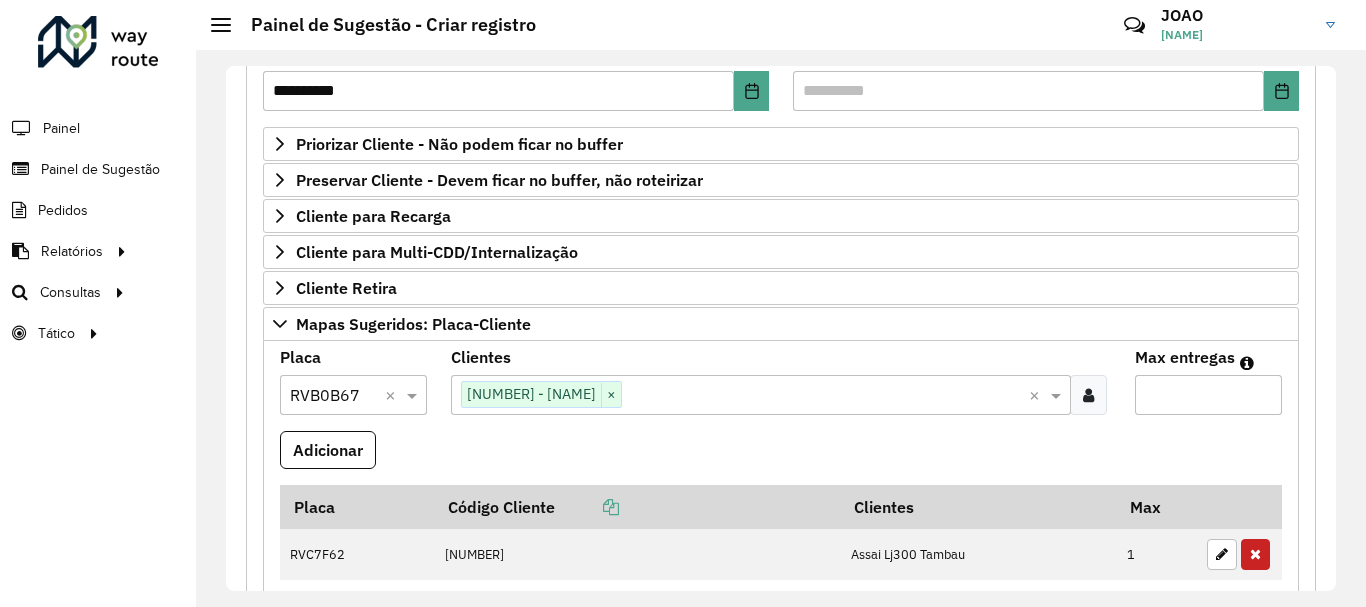 click on "Max entregas" at bounding box center (1208, 395) 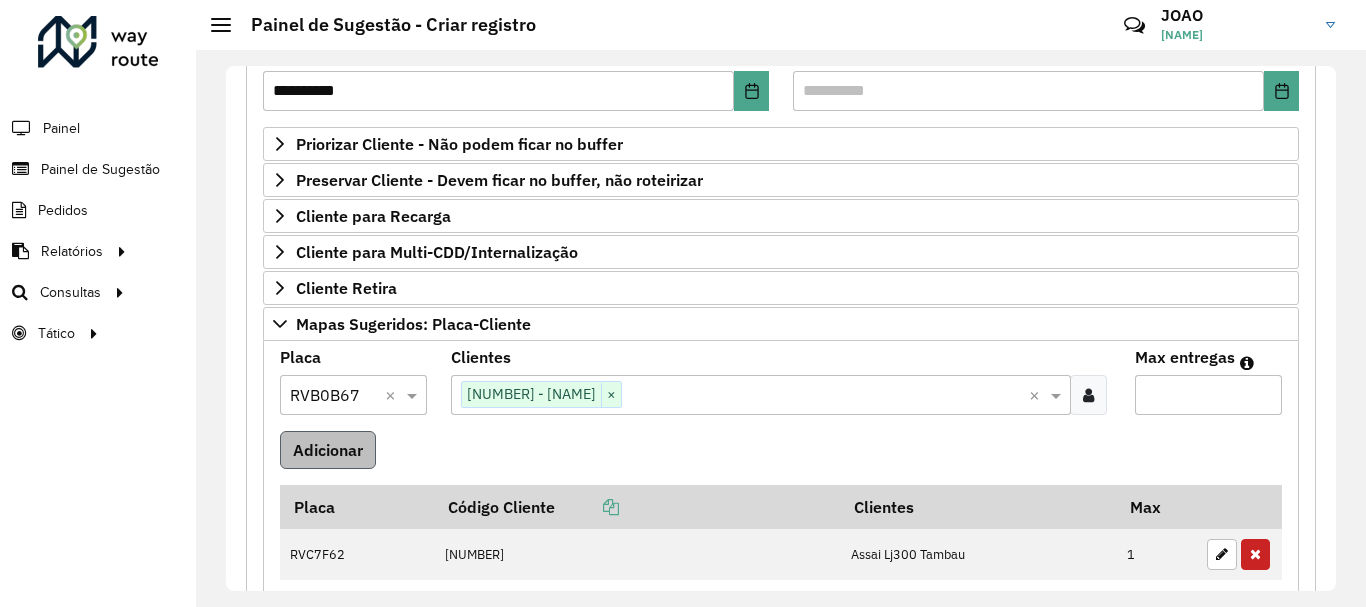 type on "*" 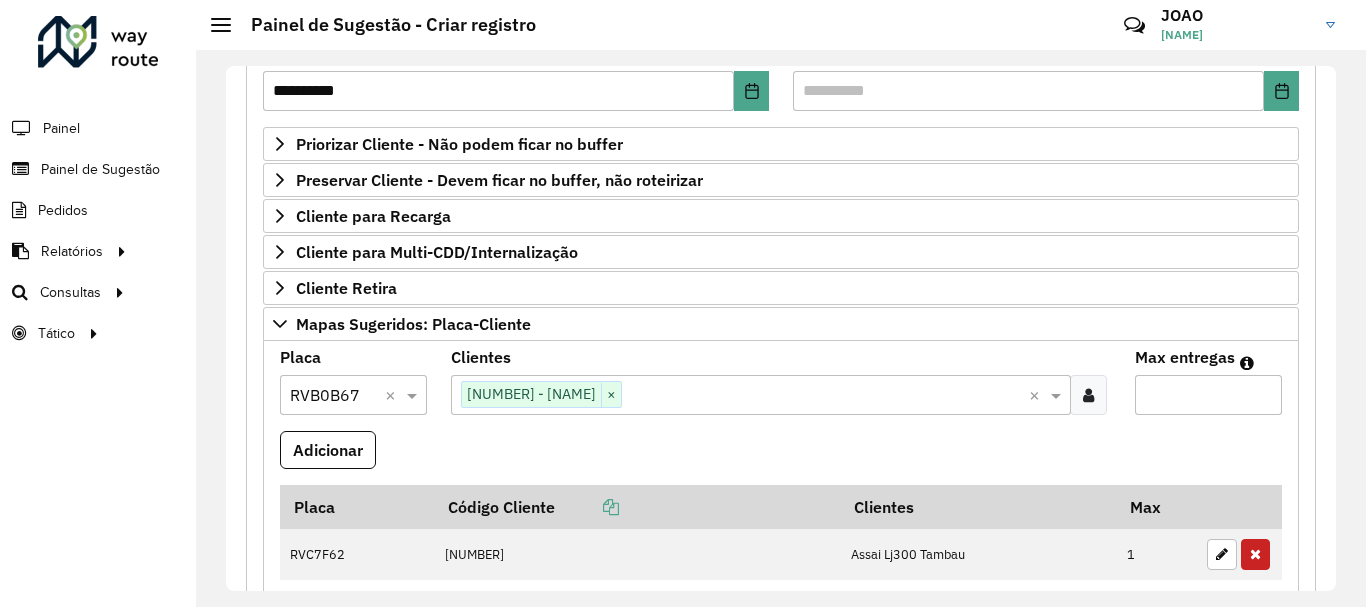 drag, startPoint x: 314, startPoint y: 460, endPoint x: 329, endPoint y: 449, distance: 18.601076 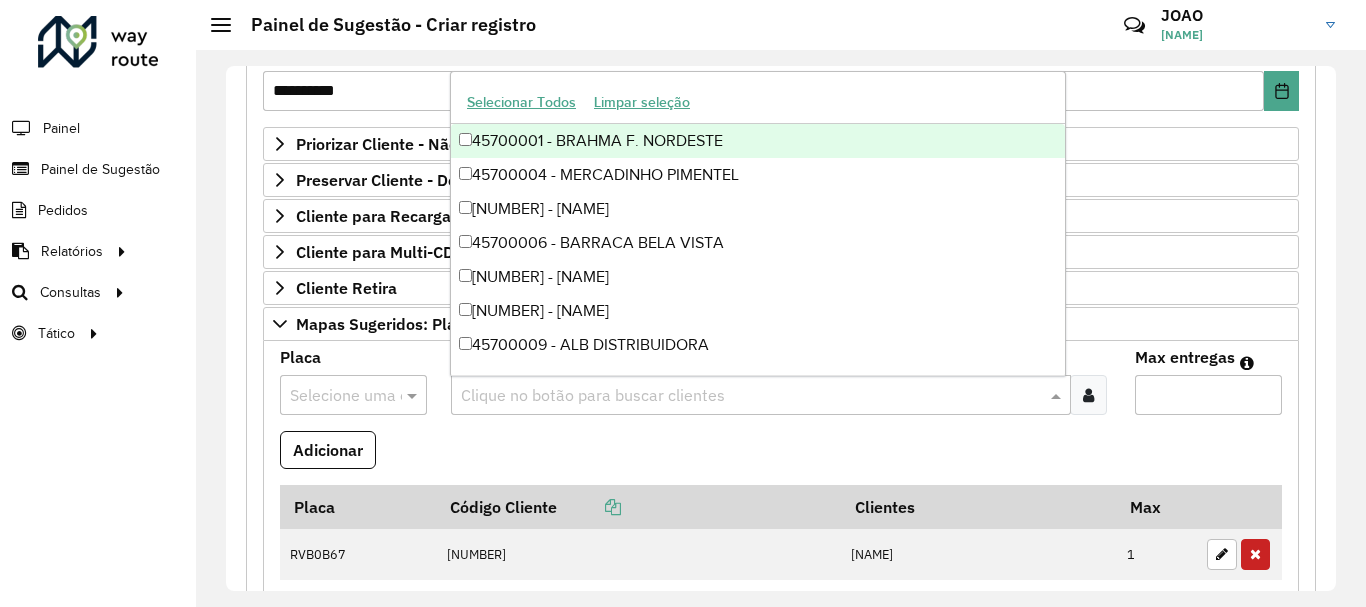 click at bounding box center (751, 396) 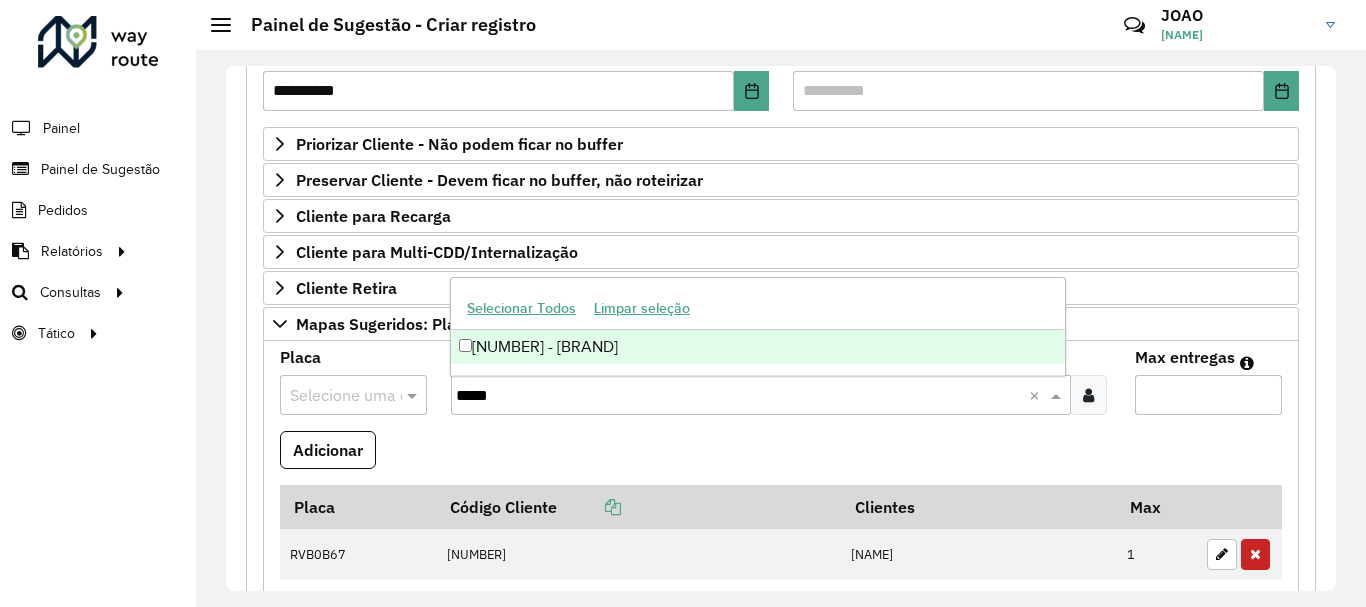 click on "[NUMBER] - [BRAND]" at bounding box center [758, 347] 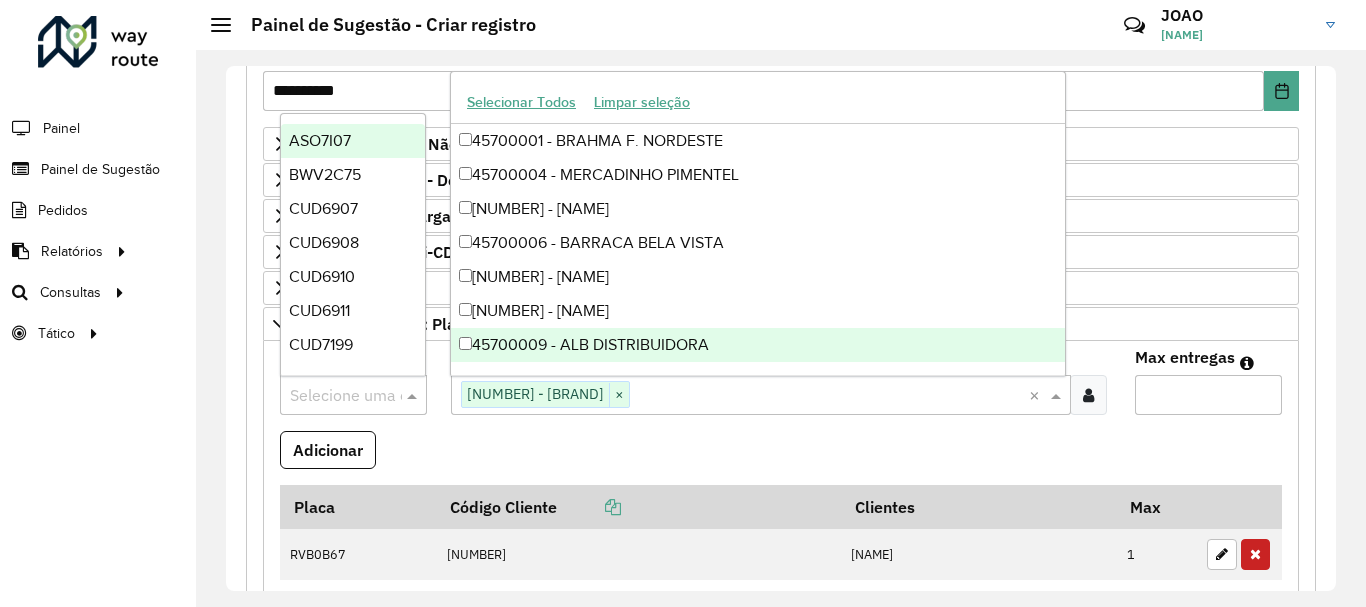 click on "Selecione uma opção" at bounding box center (353, 395) 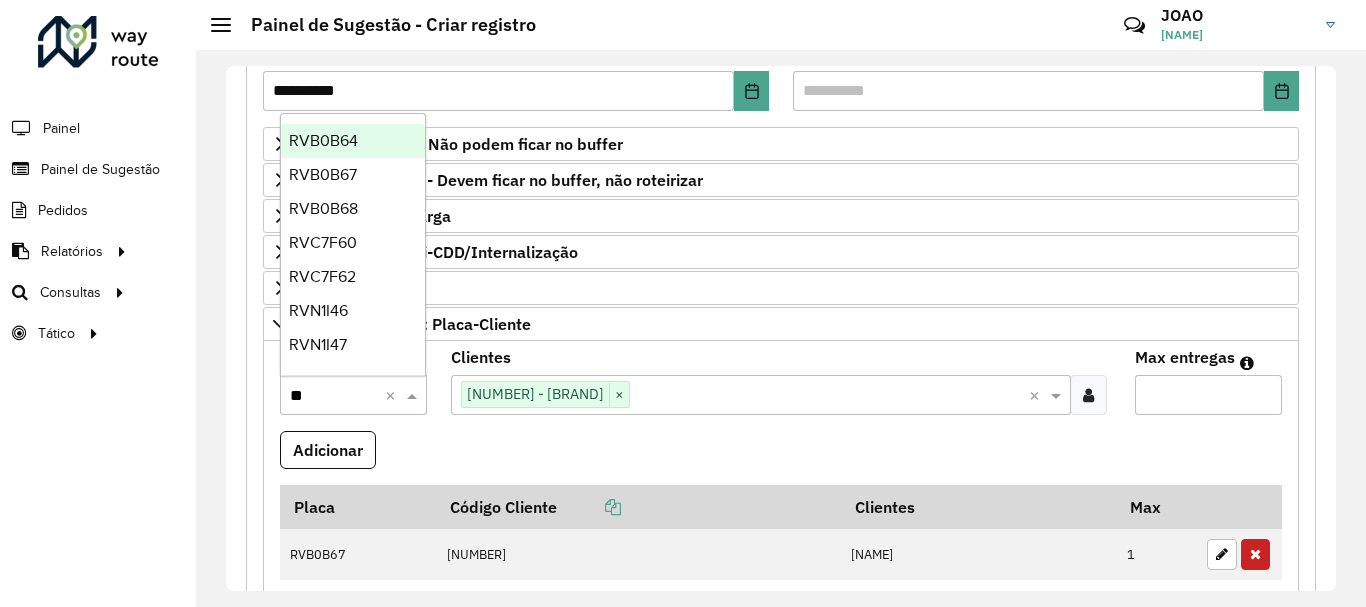 type on "***" 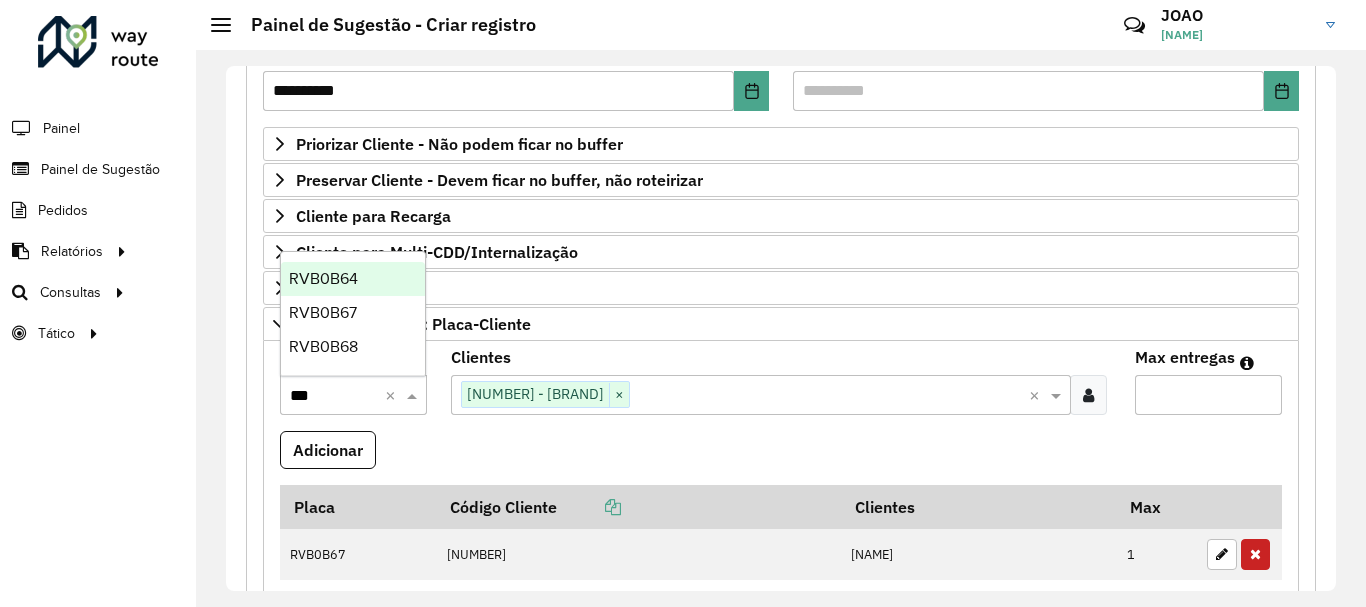 click on "RVB0B64" at bounding box center [353, 279] 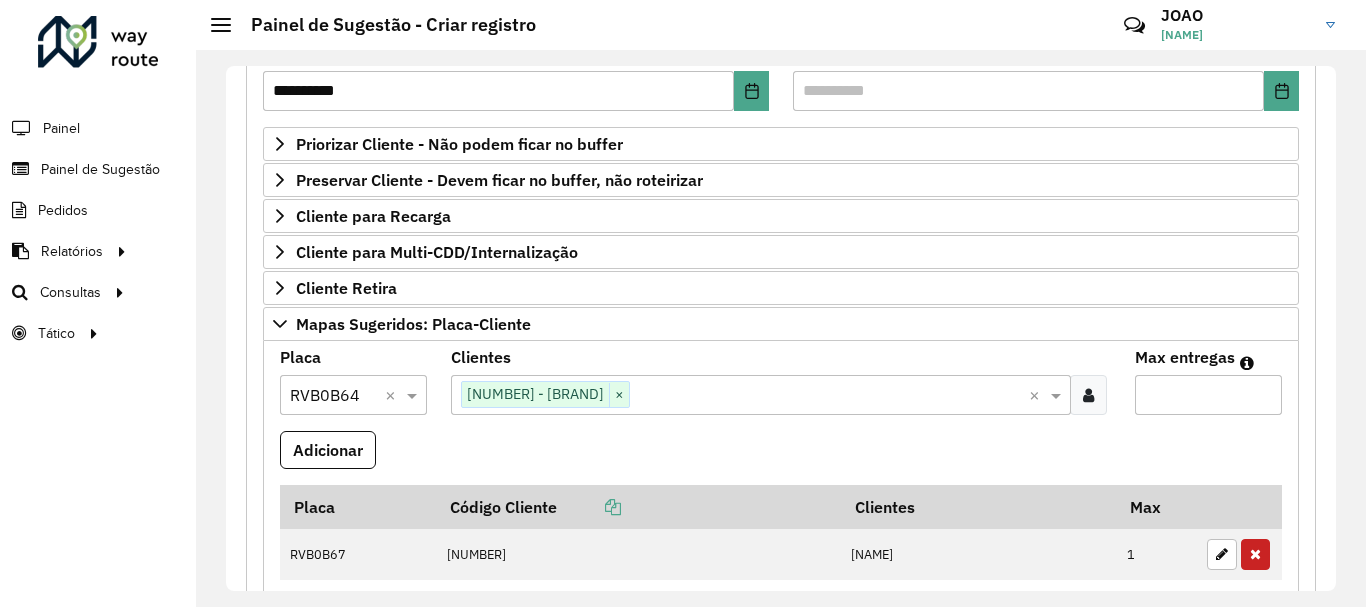 click on "Max entregas" at bounding box center [1208, 395] 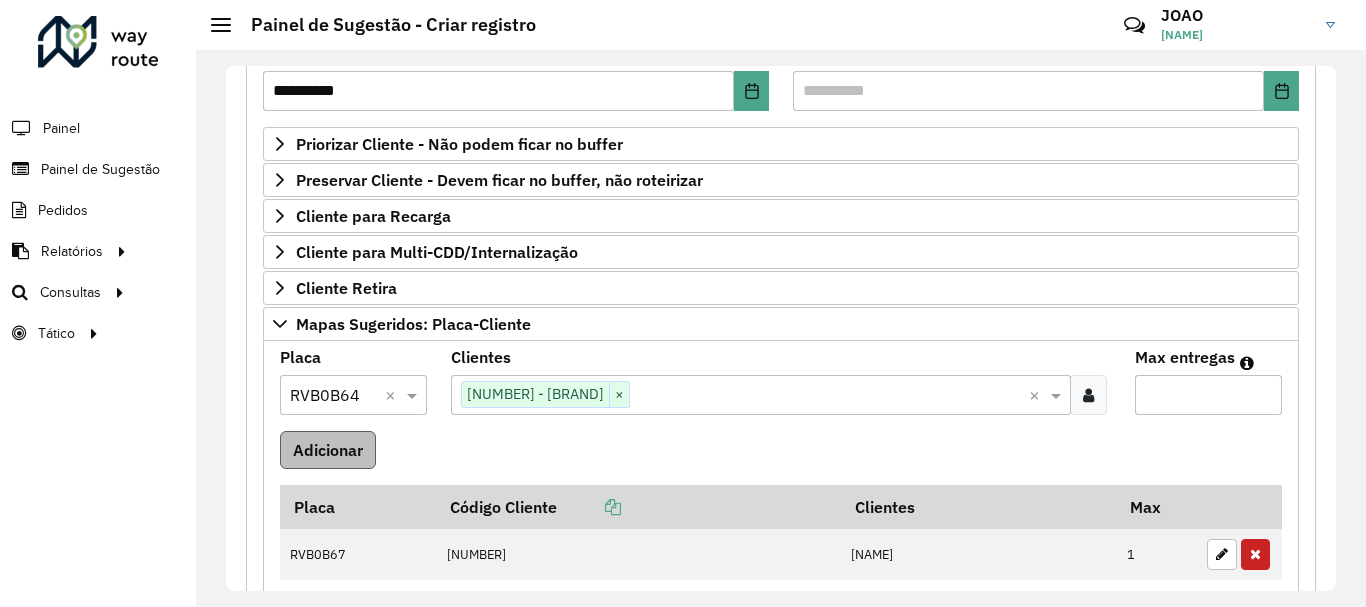 type on "*" 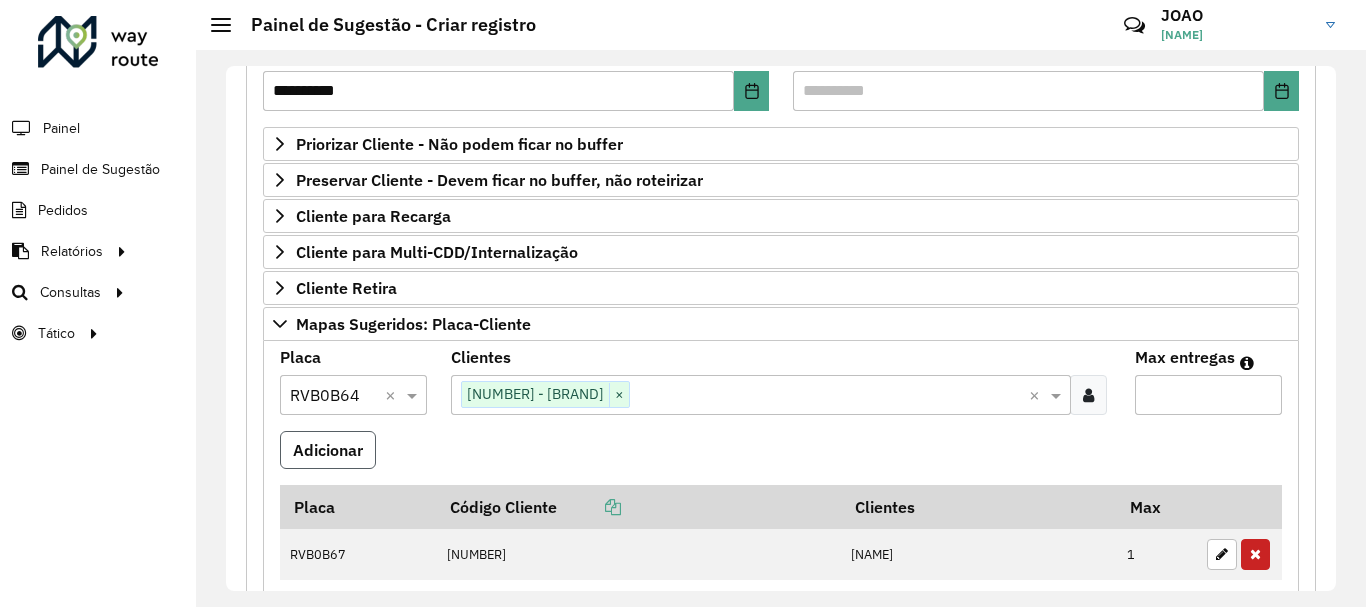 click on "Adicionar" at bounding box center (328, 450) 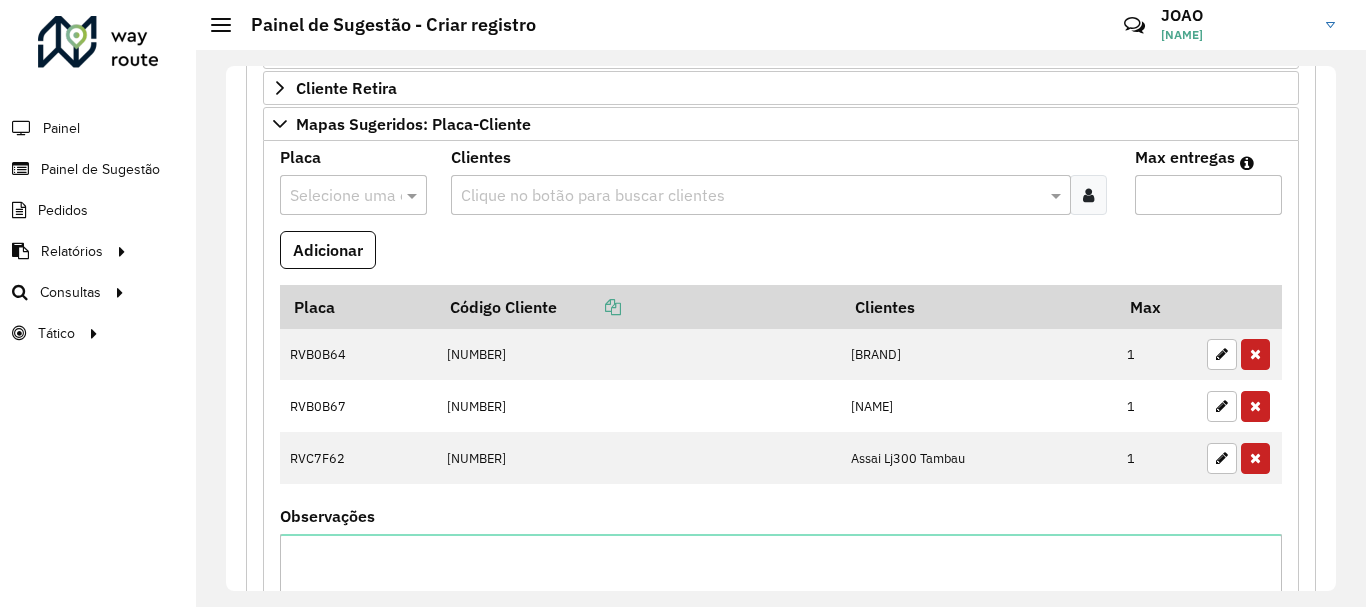scroll, scrollTop: 978, scrollLeft: 0, axis: vertical 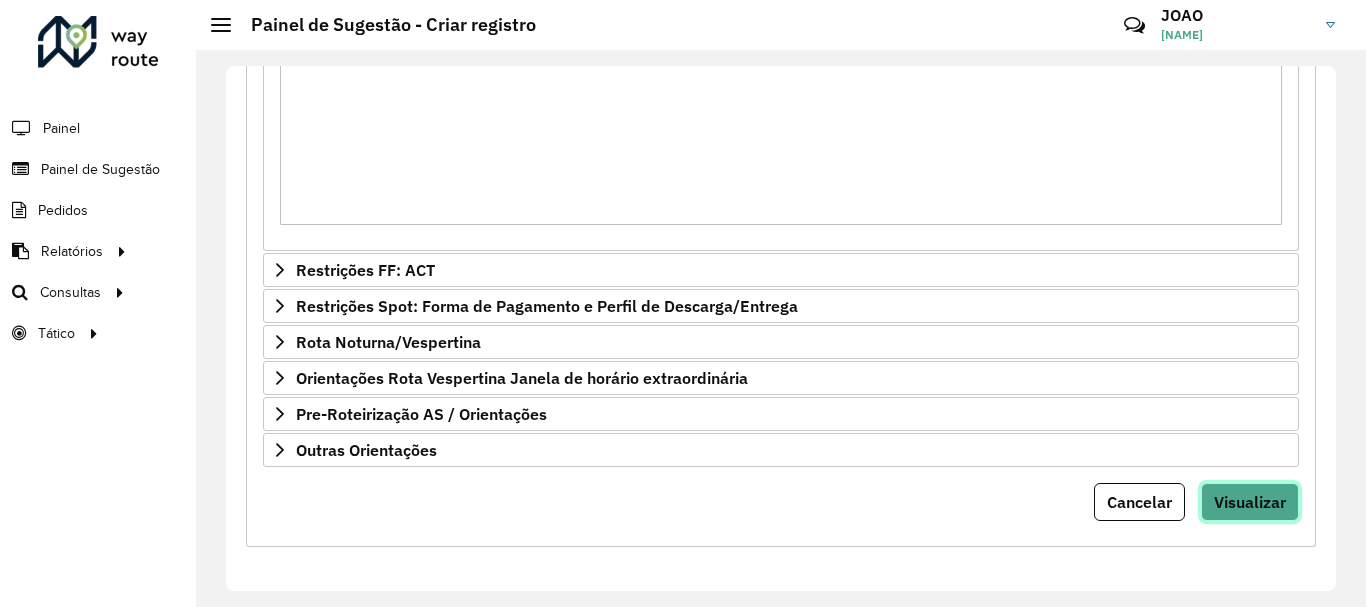 click on "Visualizar" at bounding box center (1250, 502) 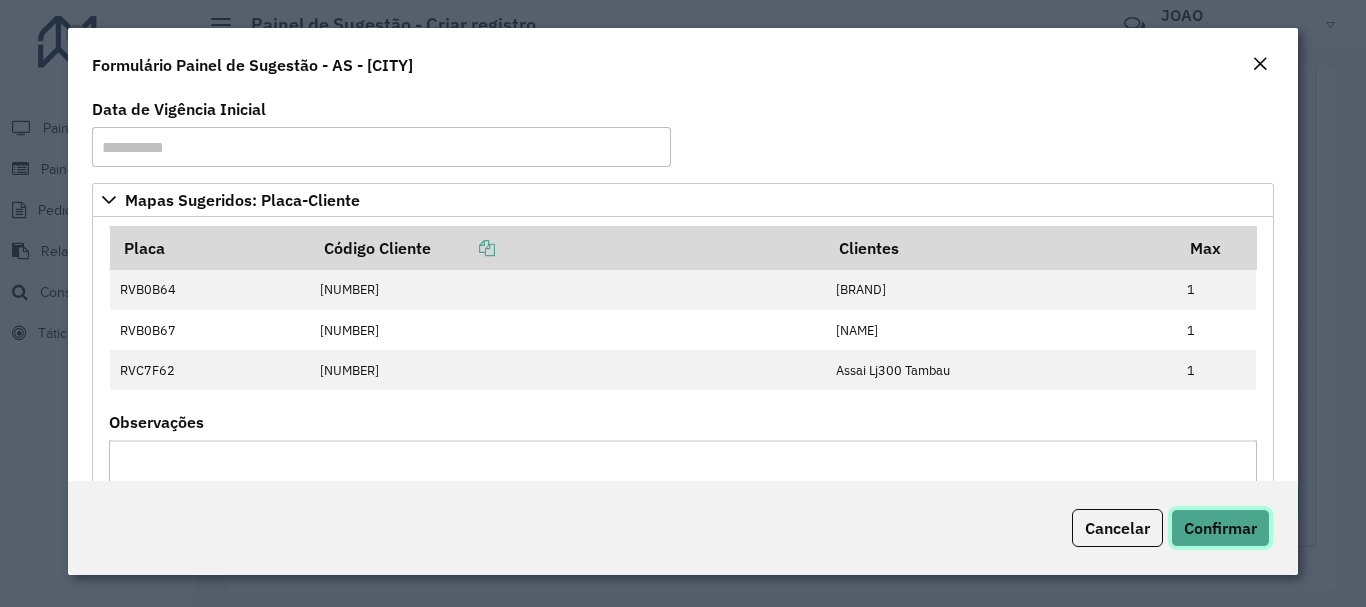 click on "Confirmar" 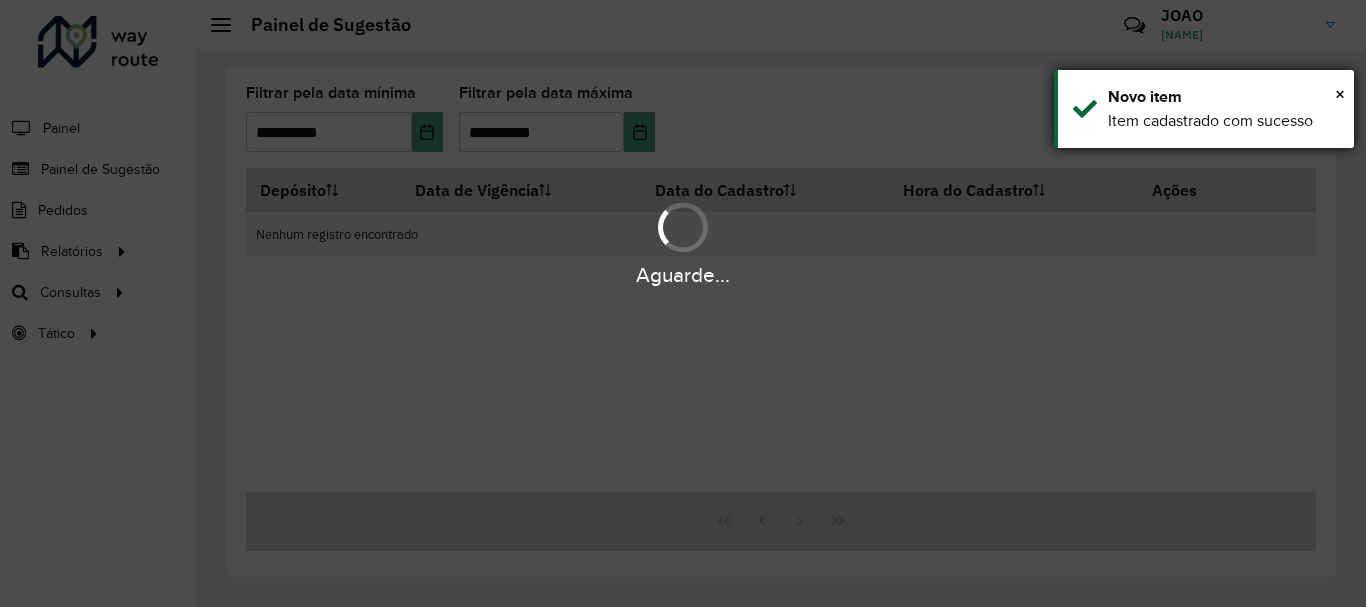 click on "×  Novo item  Item cadastrado com sucesso" at bounding box center (1204, 109) 